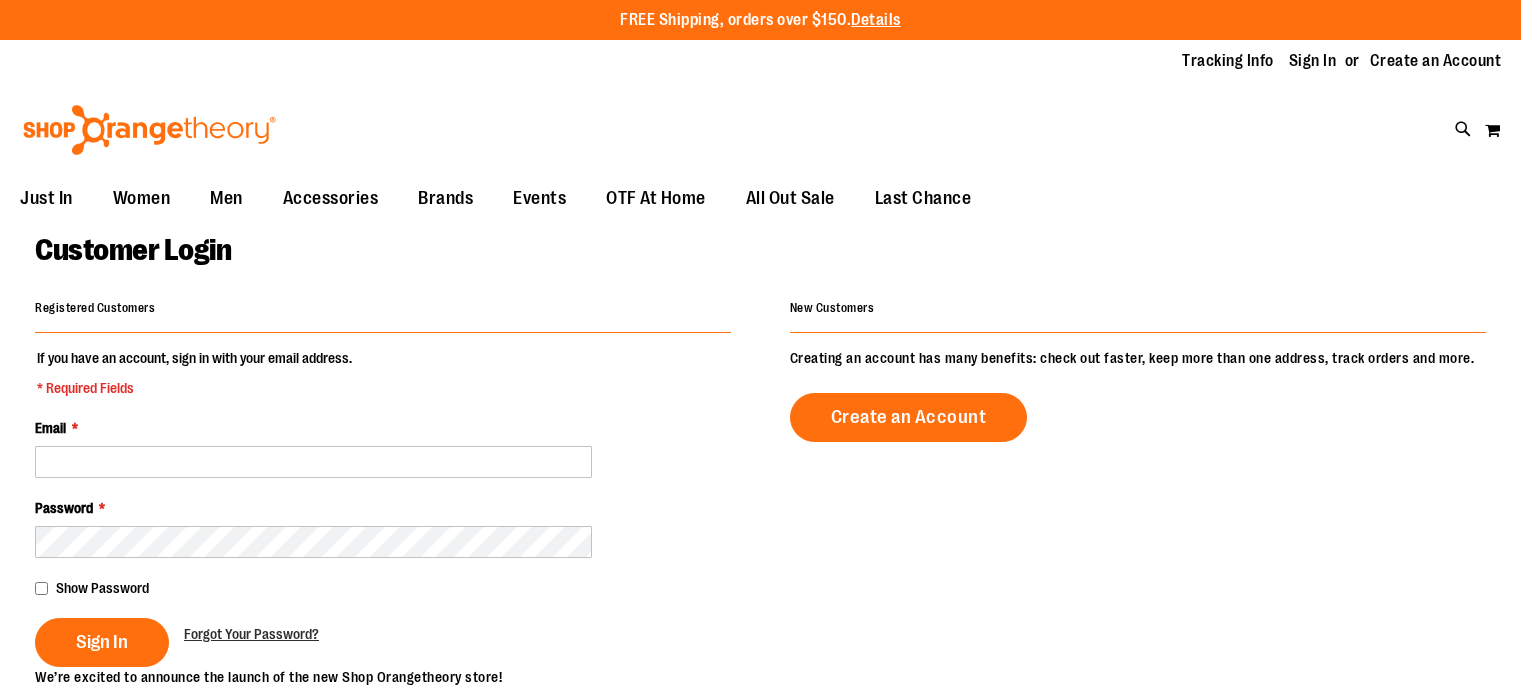 scroll, scrollTop: 0, scrollLeft: 0, axis: both 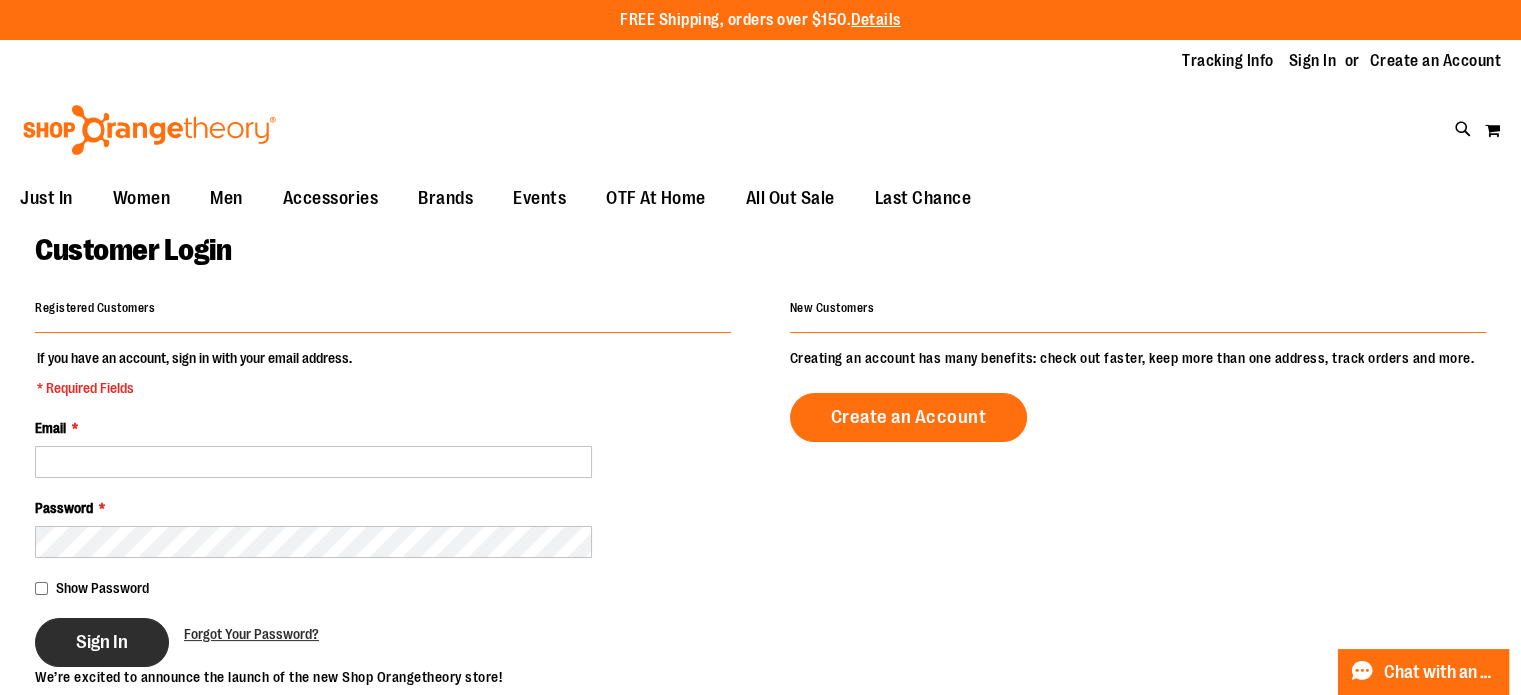 type on "**********" 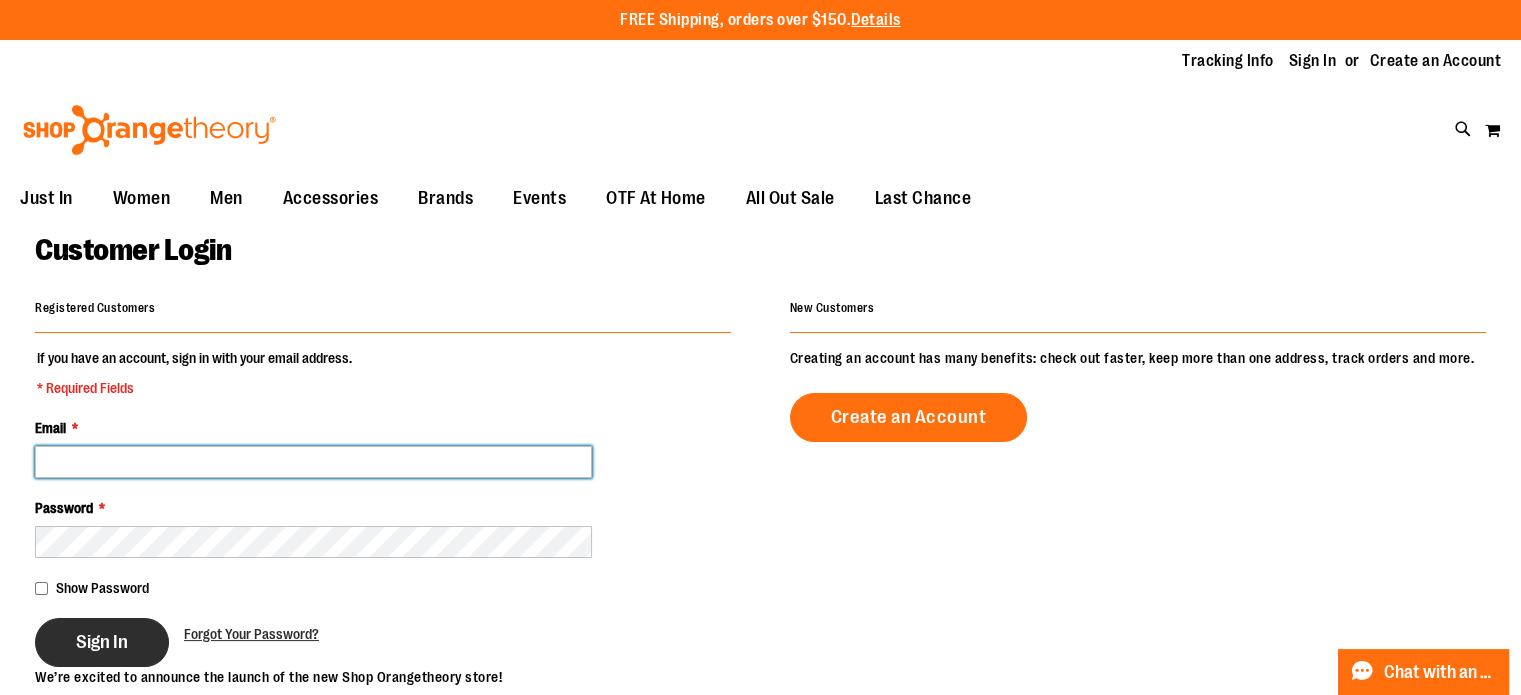 type on "**********" 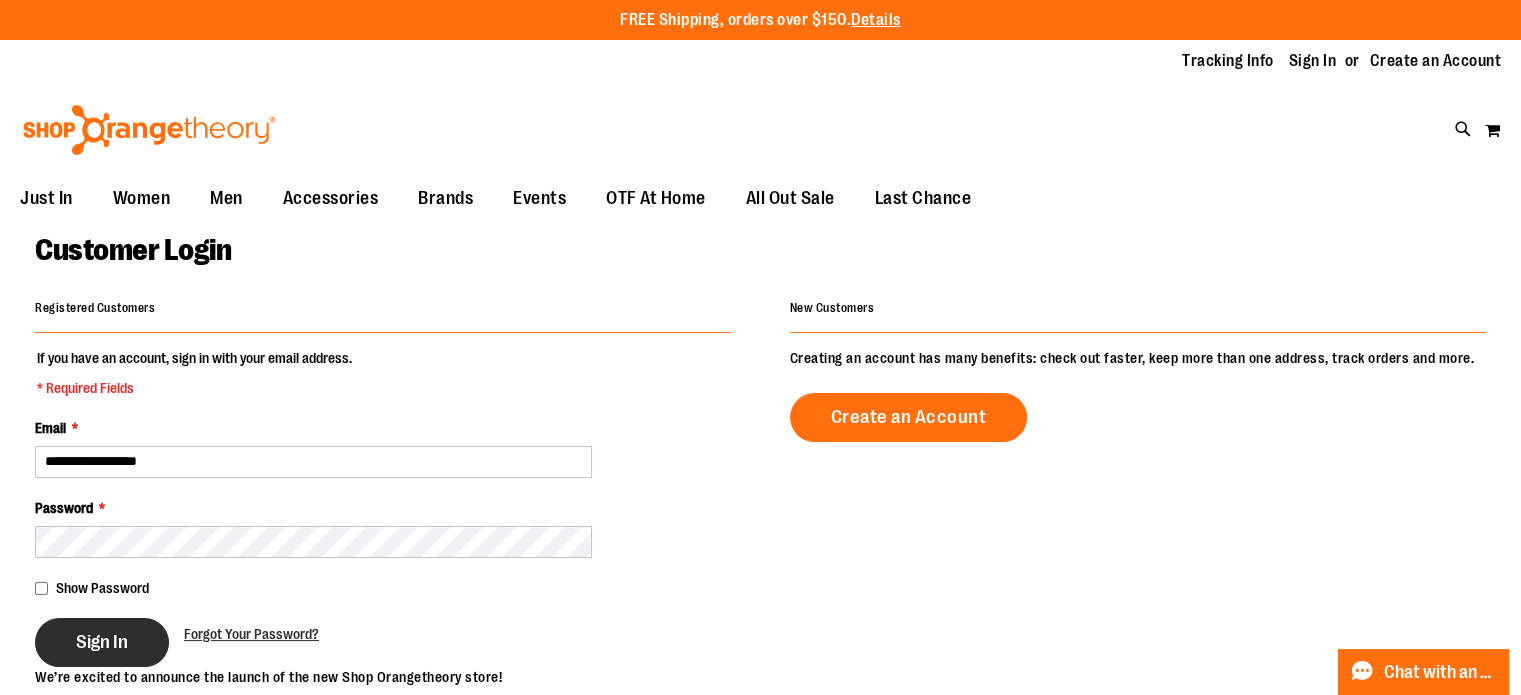 click on "Sign In" at bounding box center (102, 642) 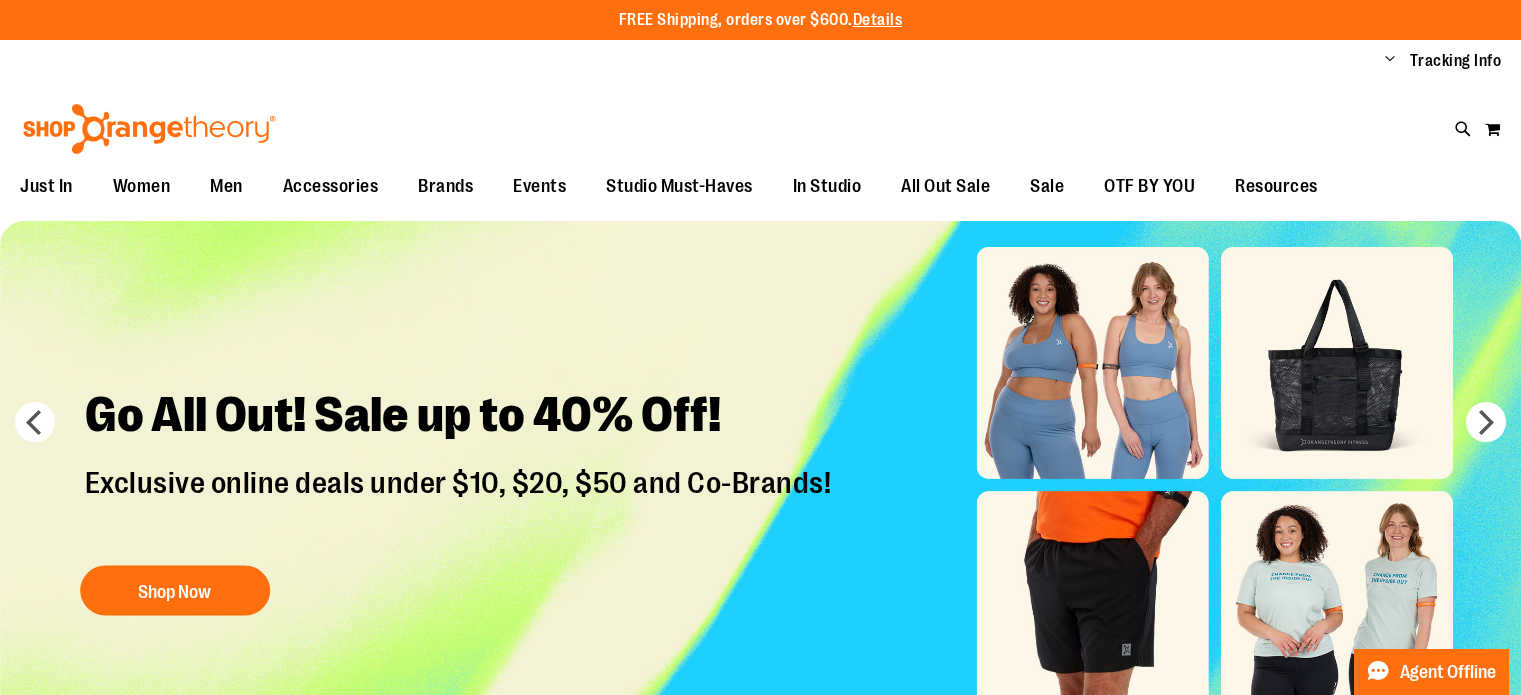 scroll, scrollTop: 0, scrollLeft: 0, axis: both 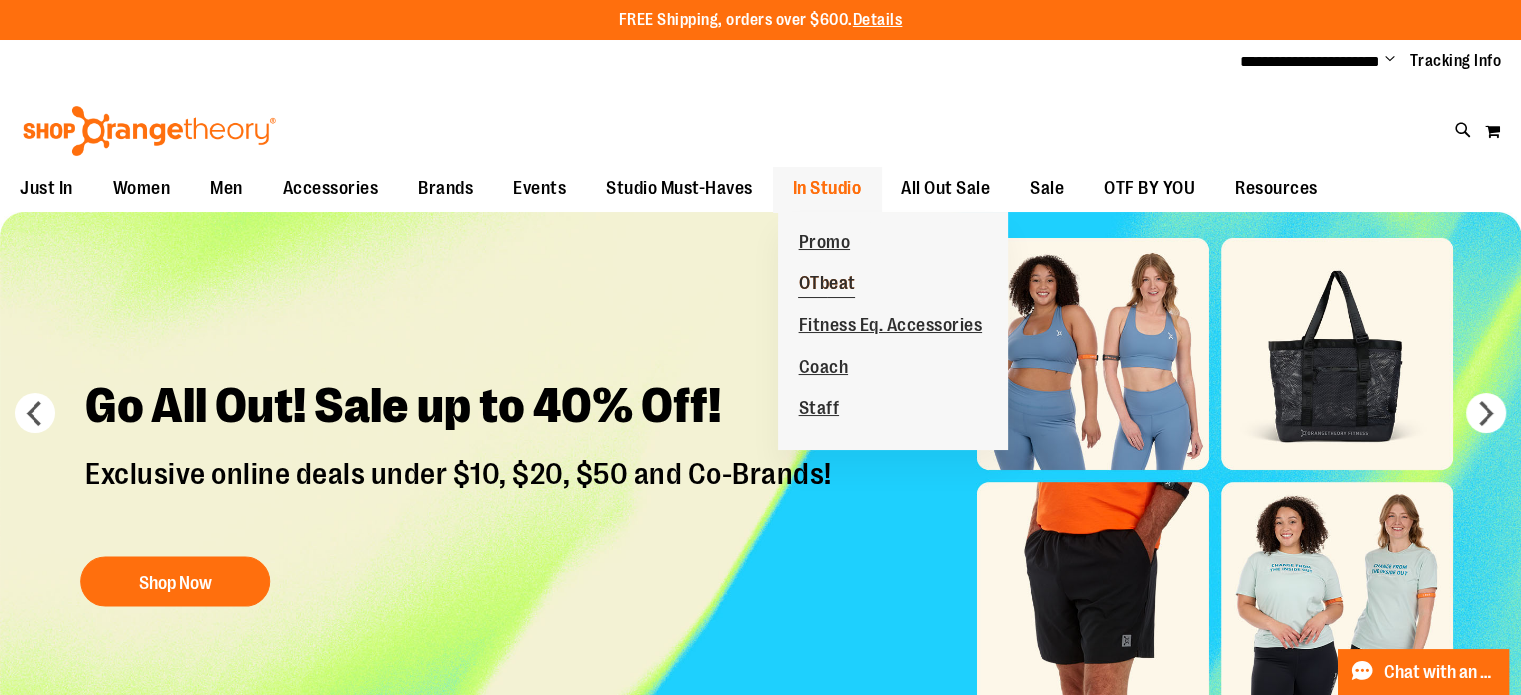 type on "**********" 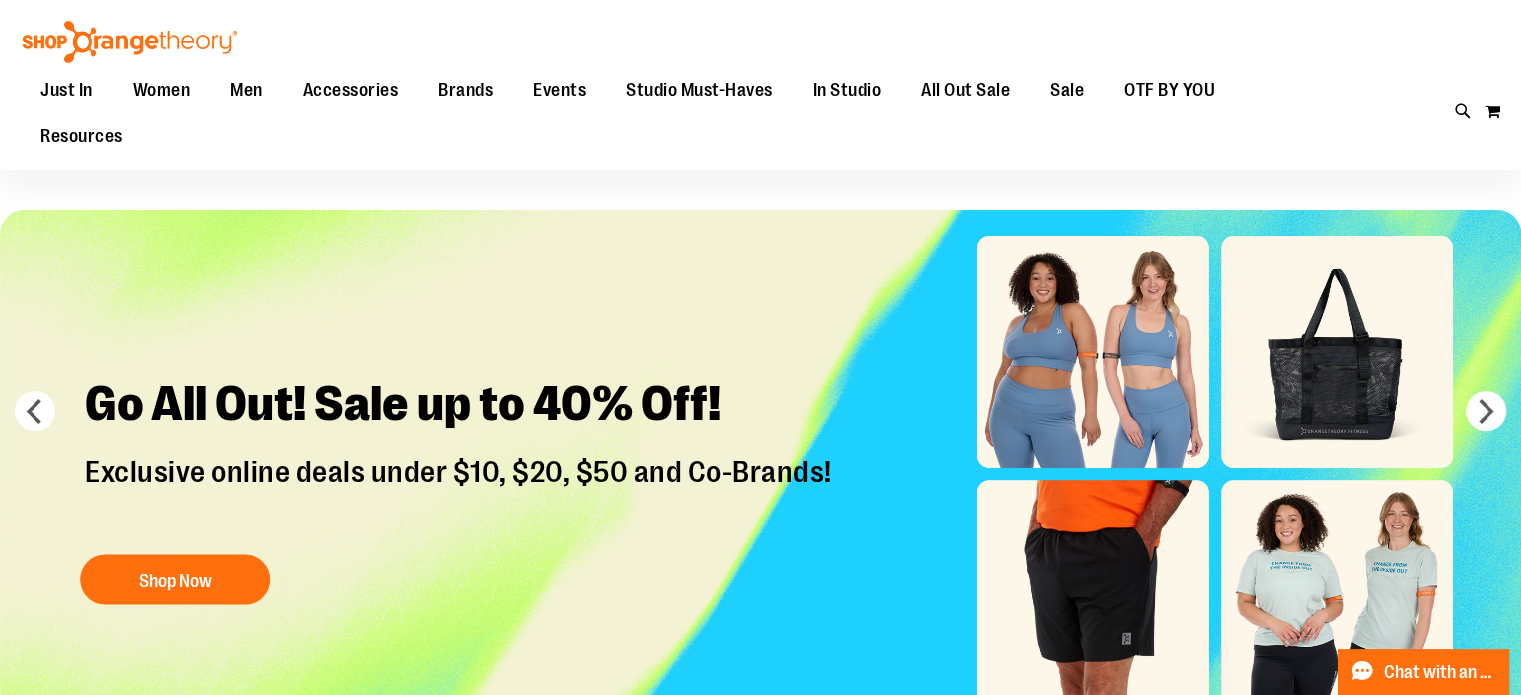 scroll, scrollTop: 100, scrollLeft: 0, axis: vertical 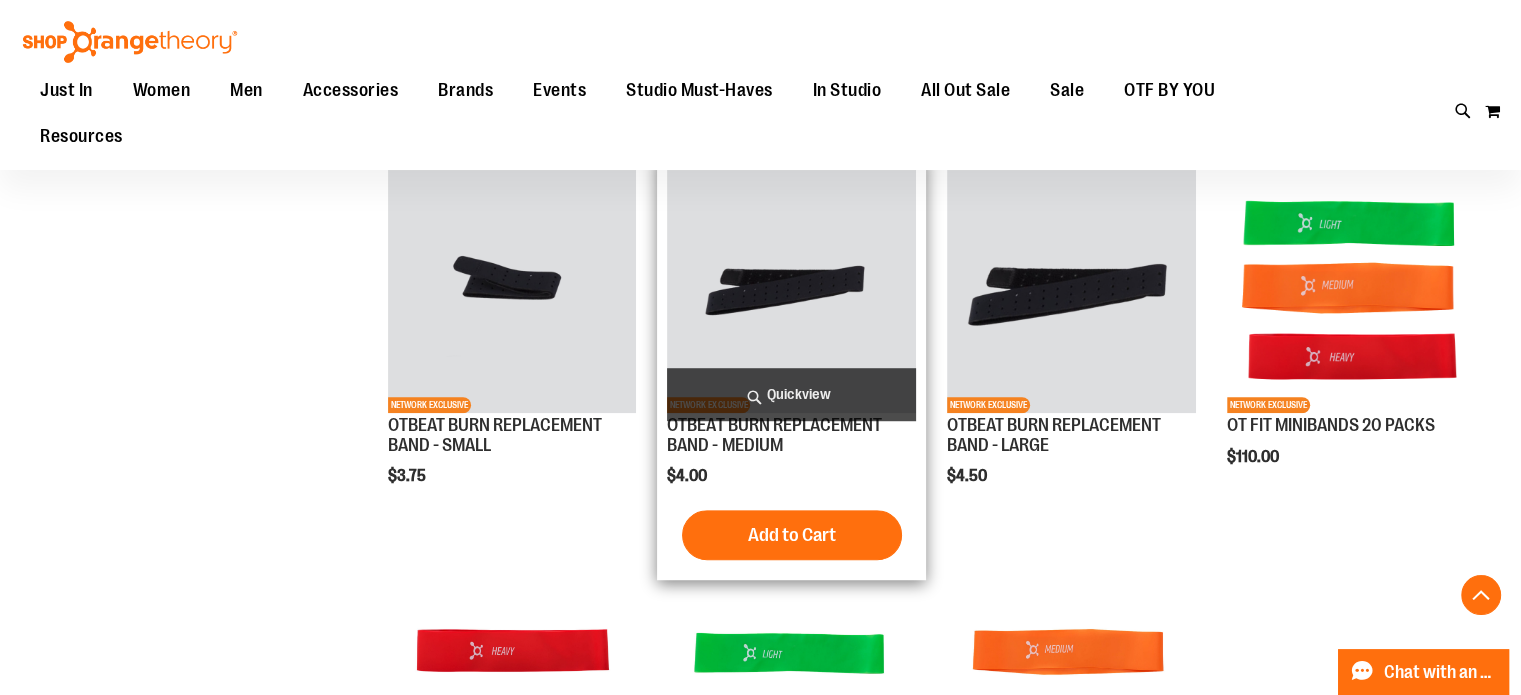 type on "**********" 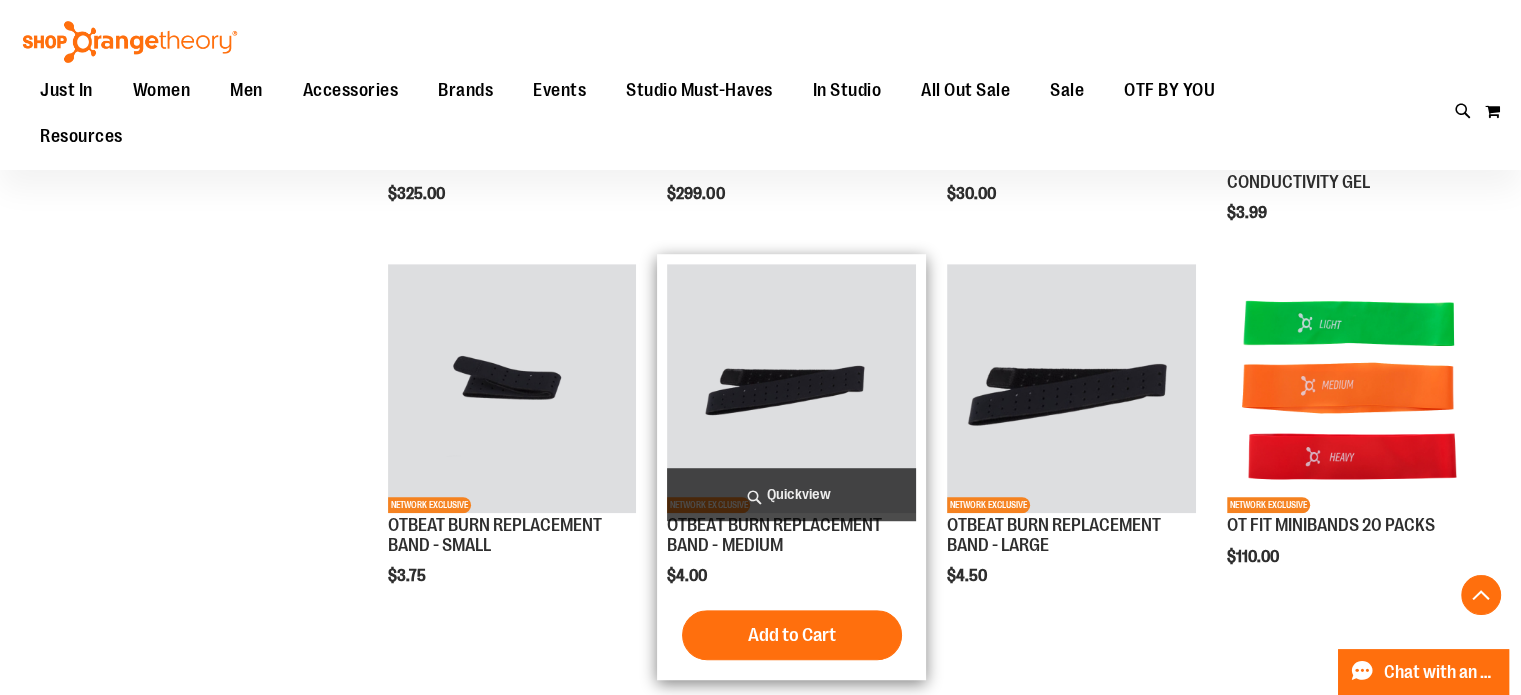 scroll, scrollTop: 1200, scrollLeft: 0, axis: vertical 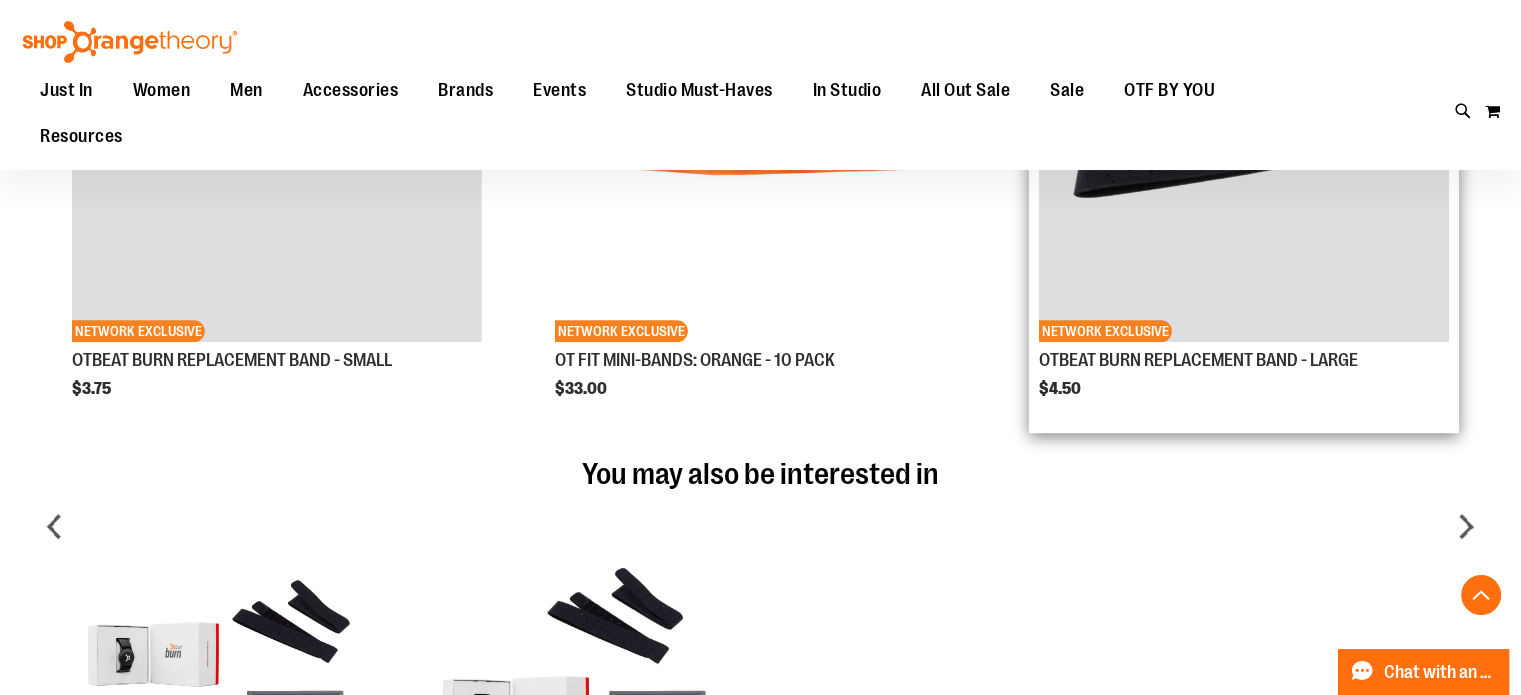 type on "**********" 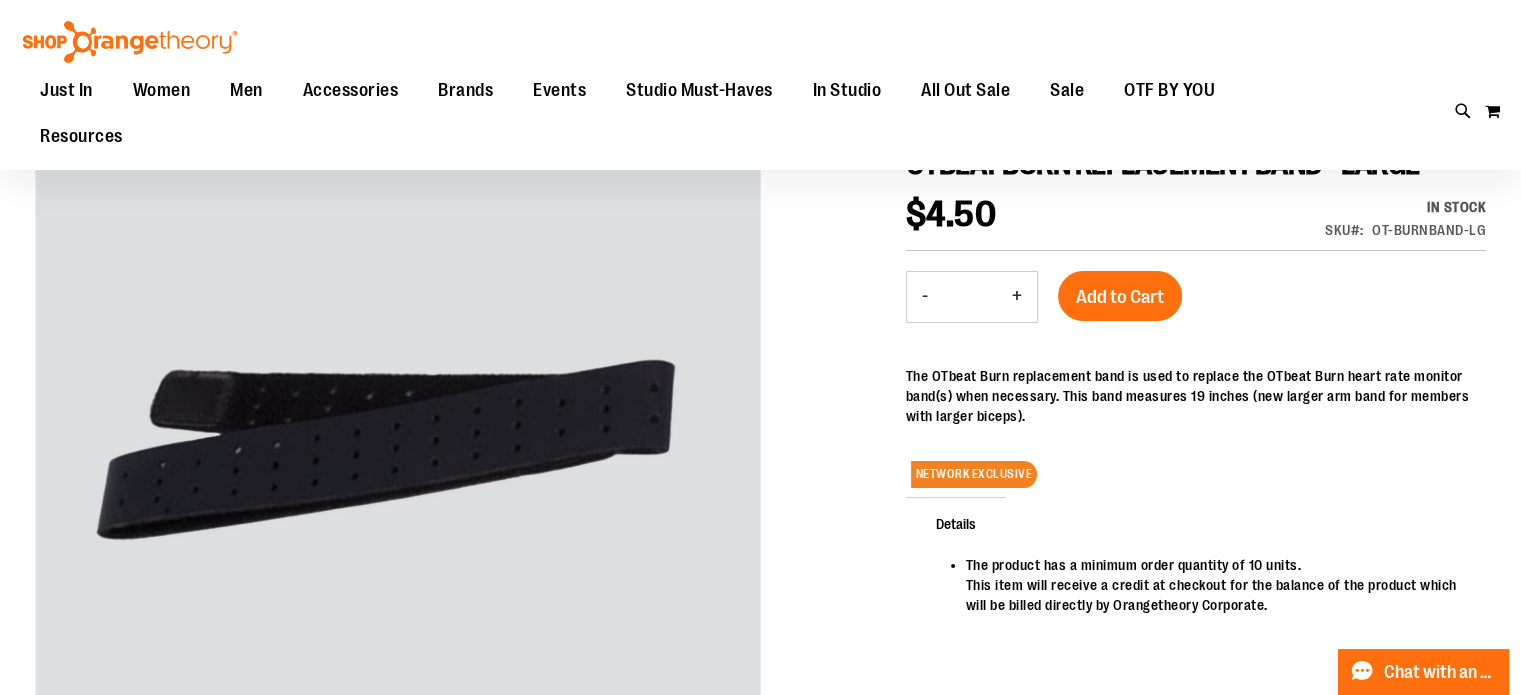 scroll, scrollTop: 100, scrollLeft: 0, axis: vertical 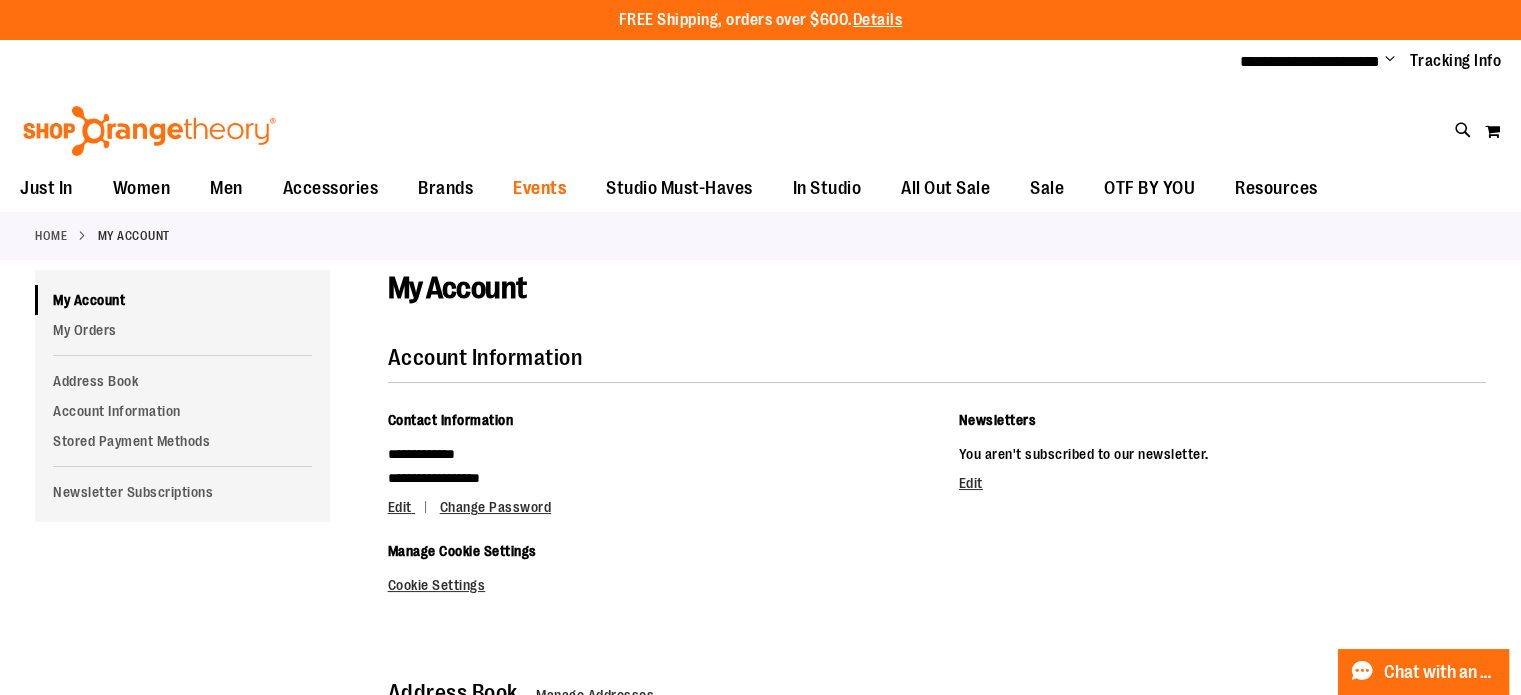 type on "**********" 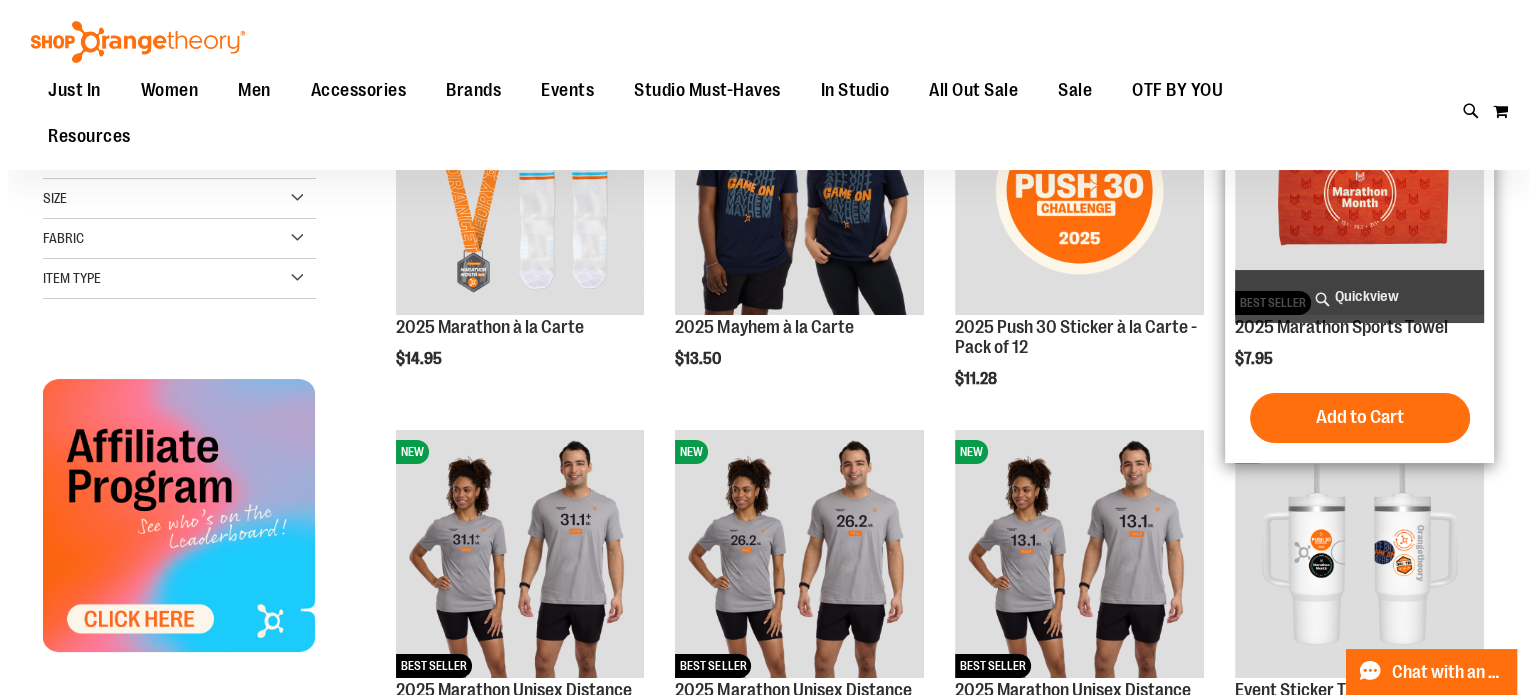 scroll, scrollTop: 98, scrollLeft: 0, axis: vertical 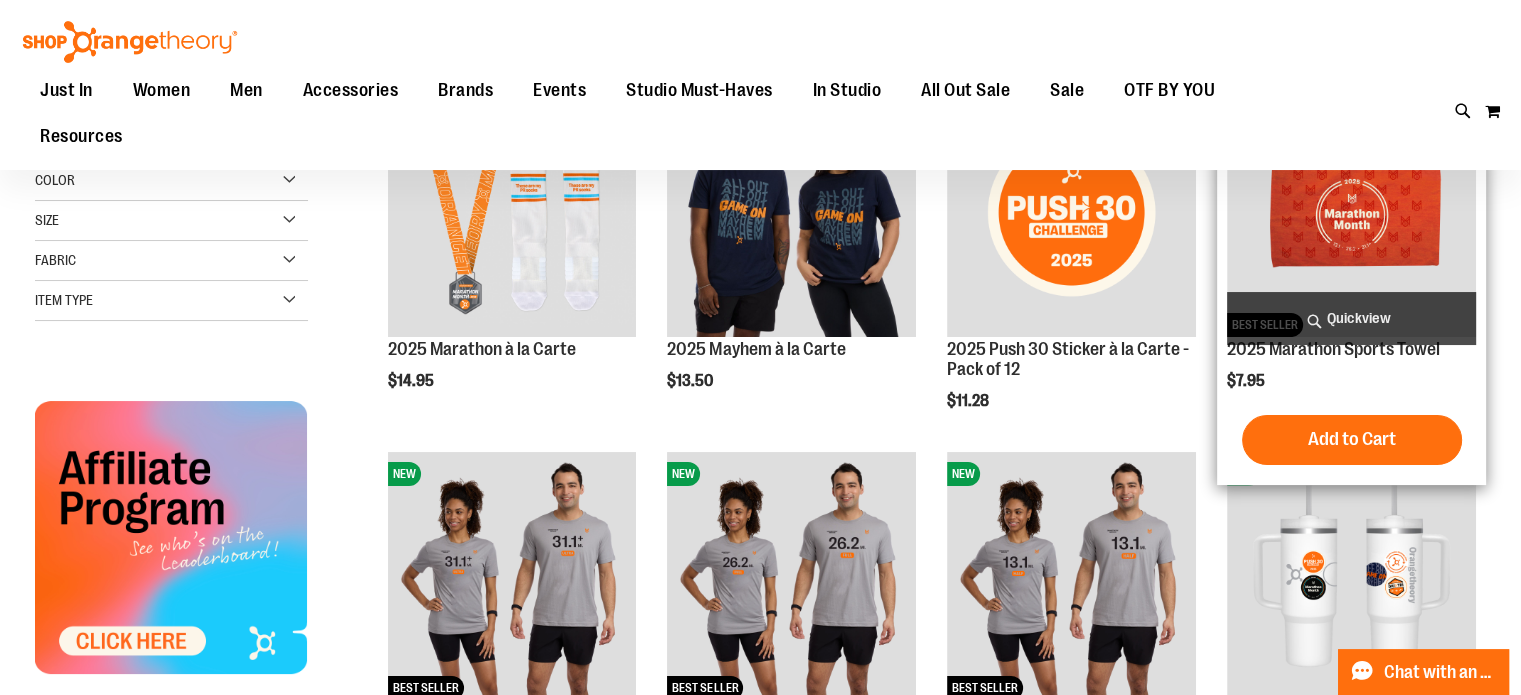 type on "**********" 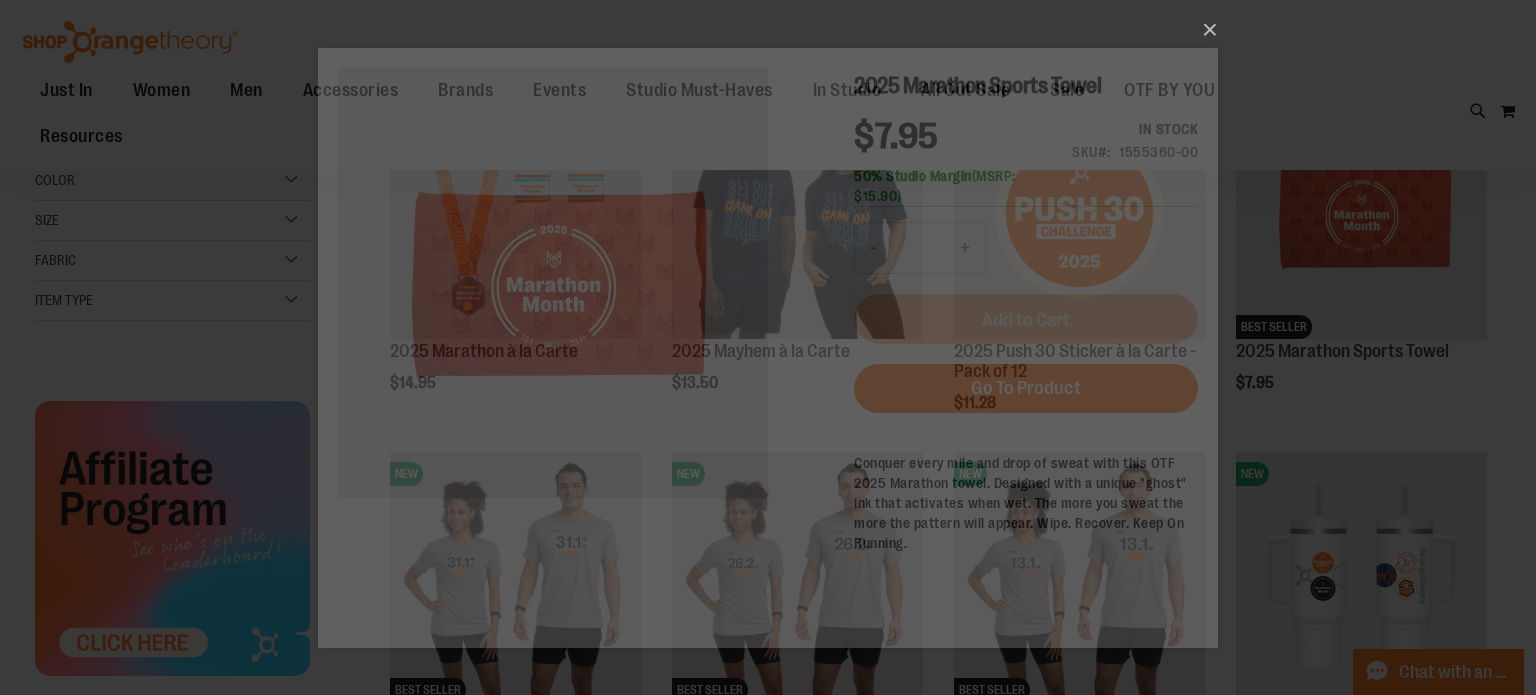 scroll, scrollTop: 0, scrollLeft: 0, axis: both 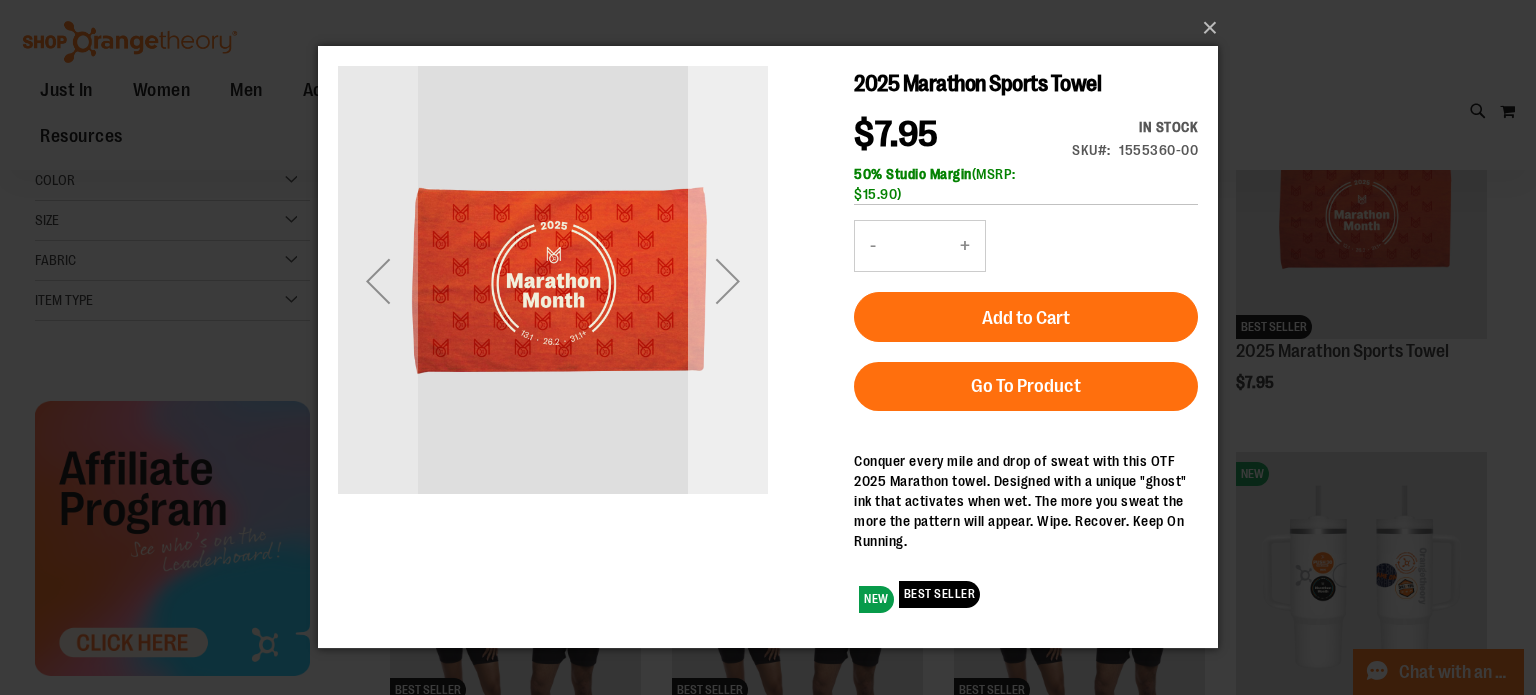 click at bounding box center (728, 281) 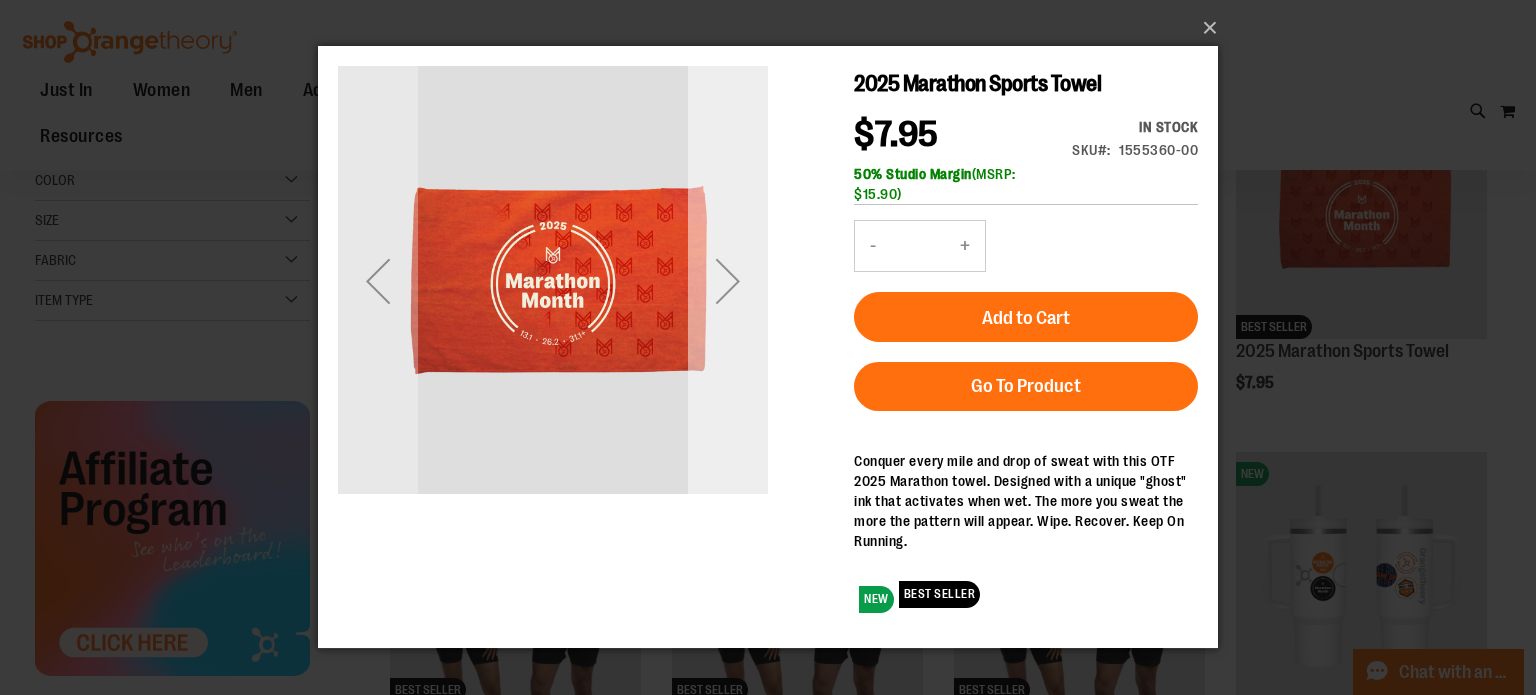 click at bounding box center [728, 281] 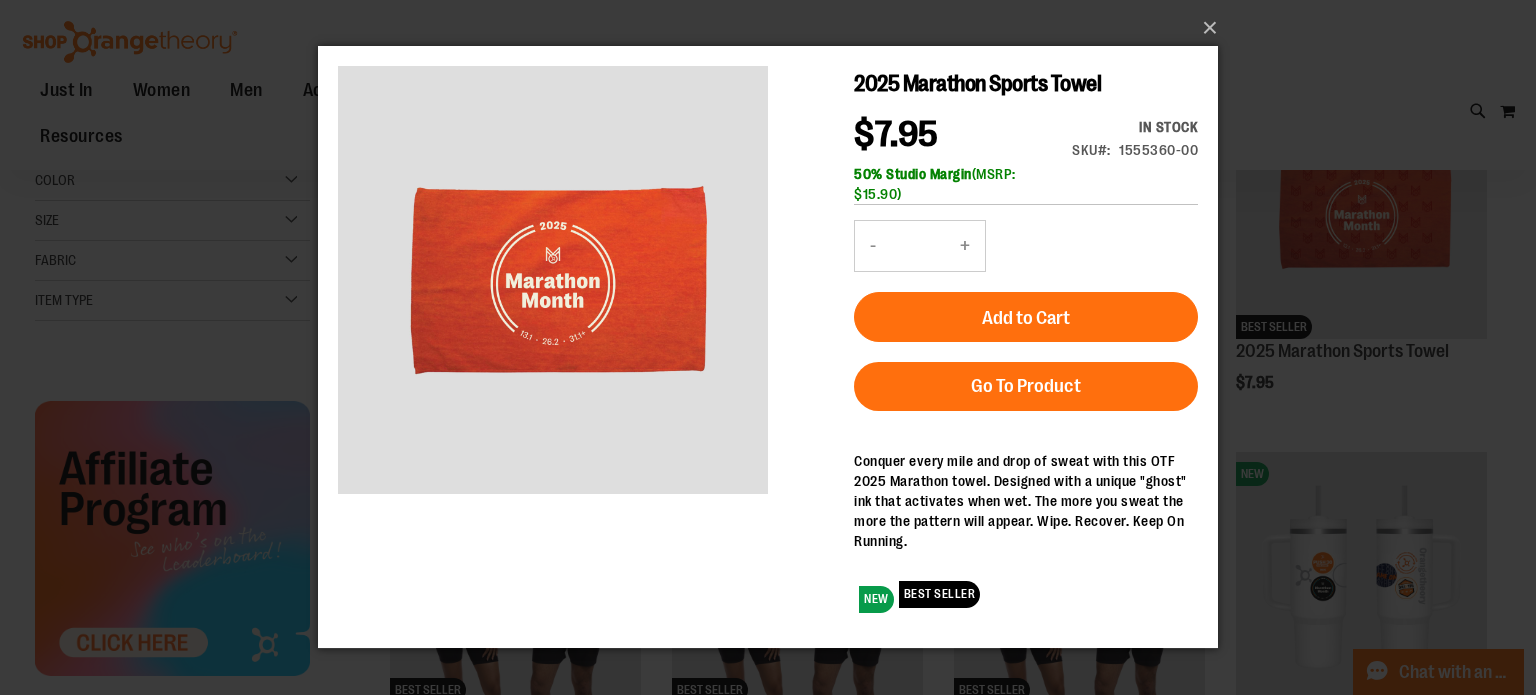 drag, startPoint x: 1177, startPoint y: 149, endPoint x: 1126, endPoint y: 146, distance: 51.088158 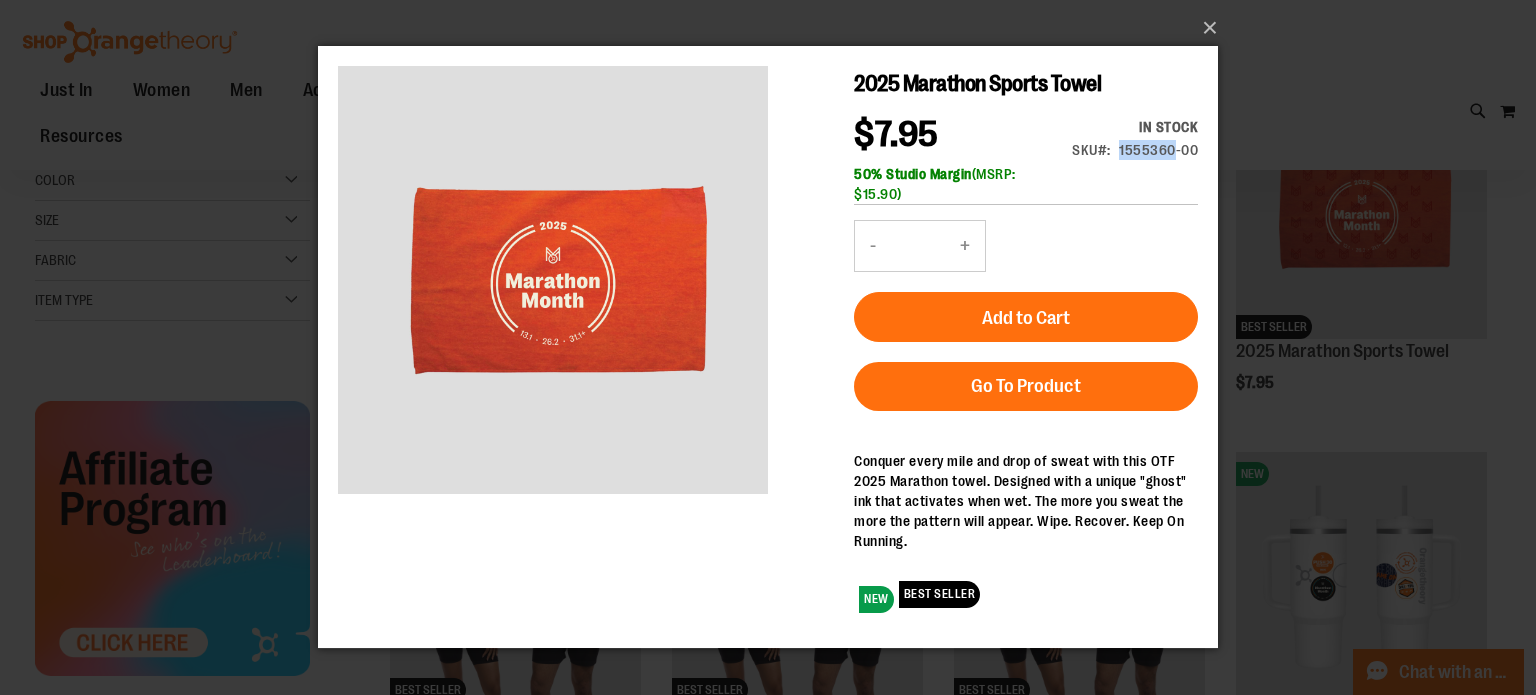 drag, startPoint x: 1176, startPoint y: 151, endPoint x: 1119, endPoint y: 148, distance: 57.07889 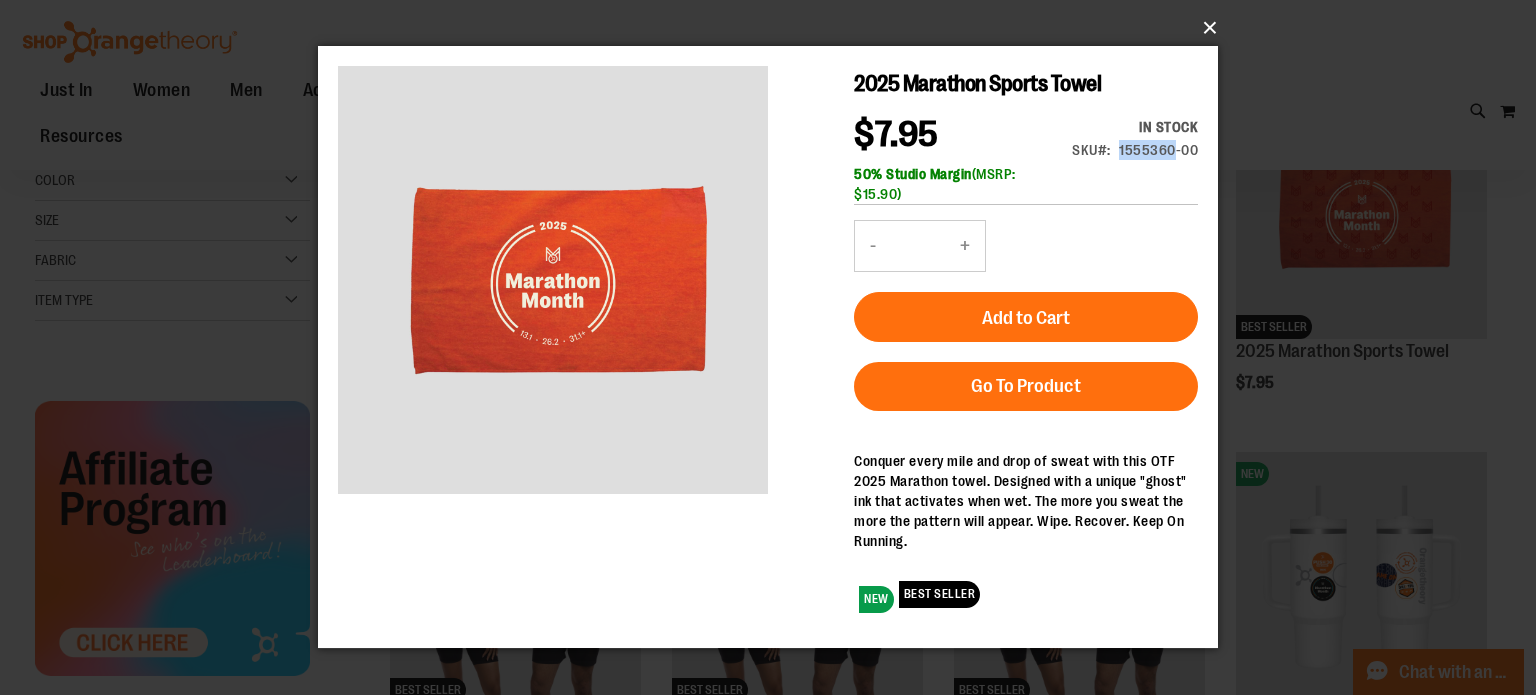 copy on "1555360" 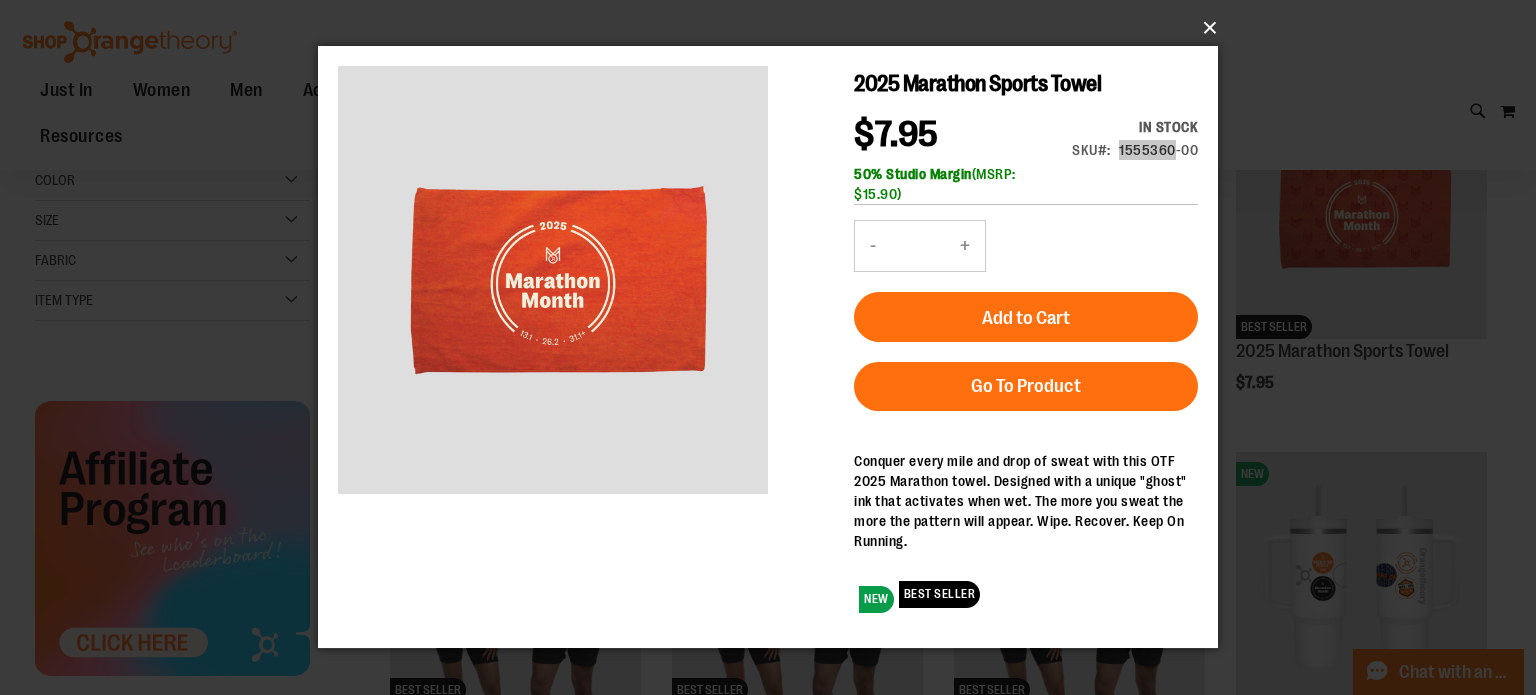 click on "×" at bounding box center (774, 28) 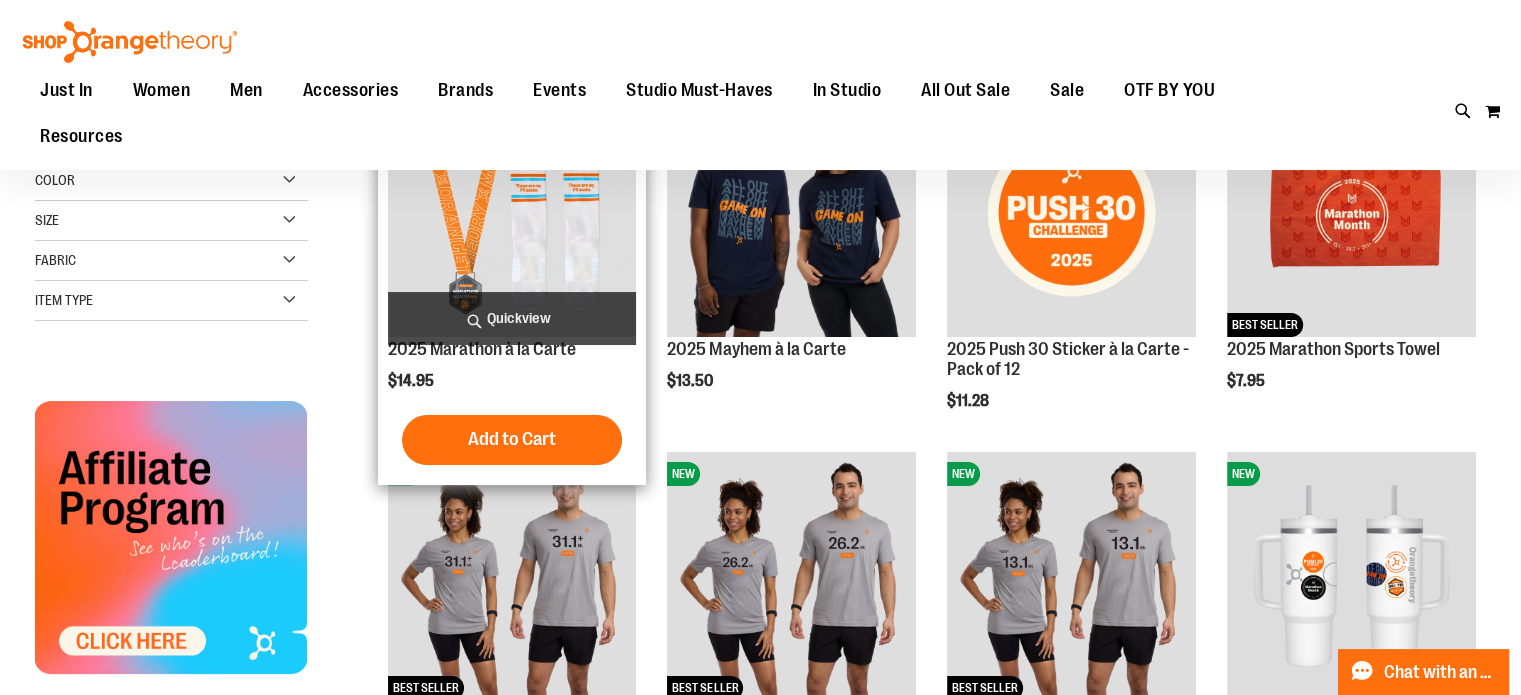 click at bounding box center [512, 212] 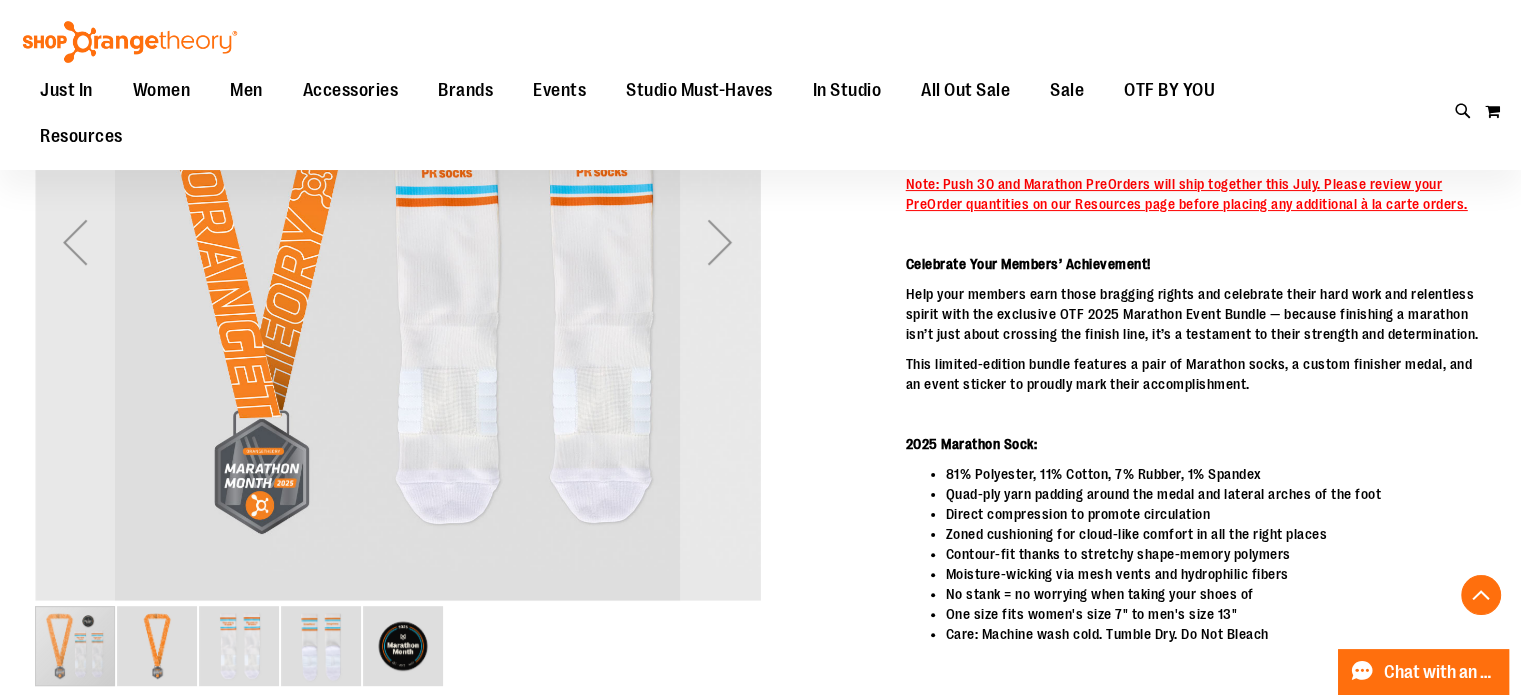 scroll, scrollTop: 500, scrollLeft: 0, axis: vertical 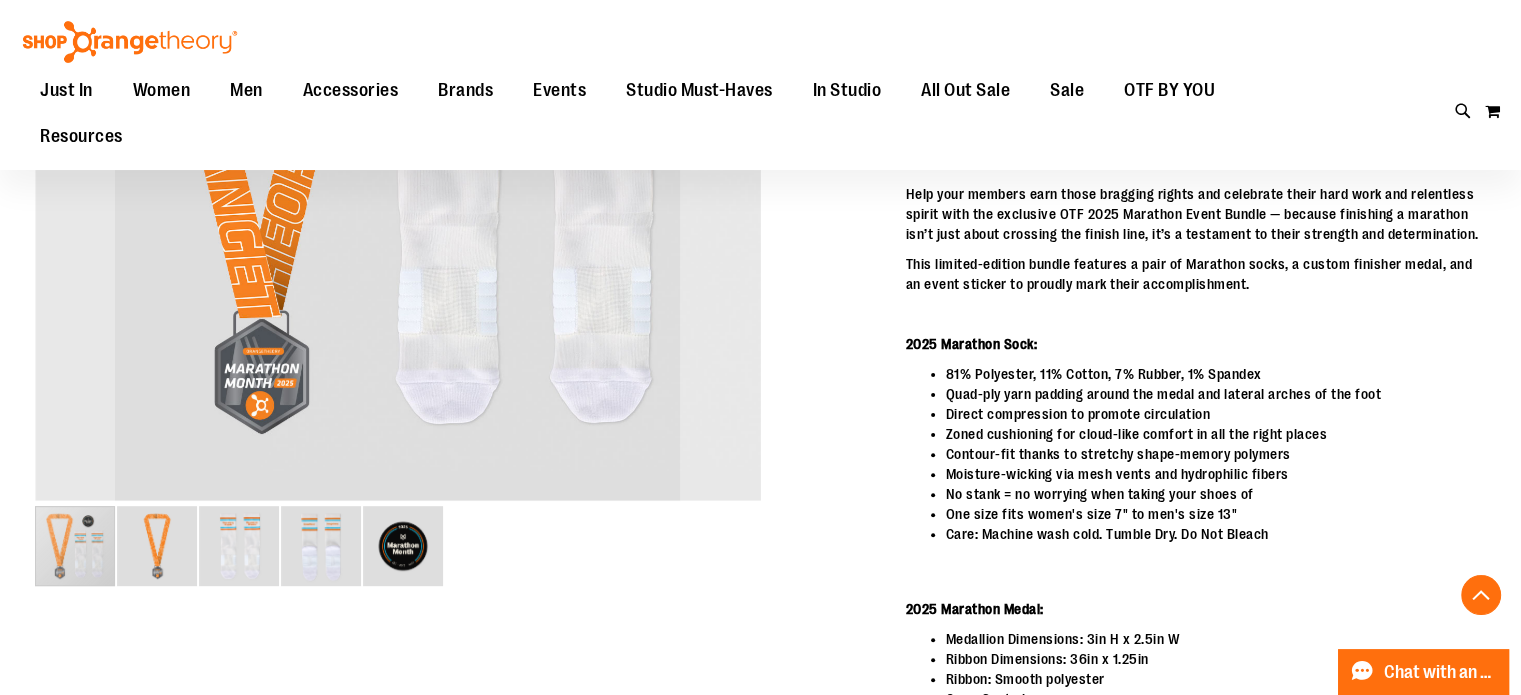 type on "**********" 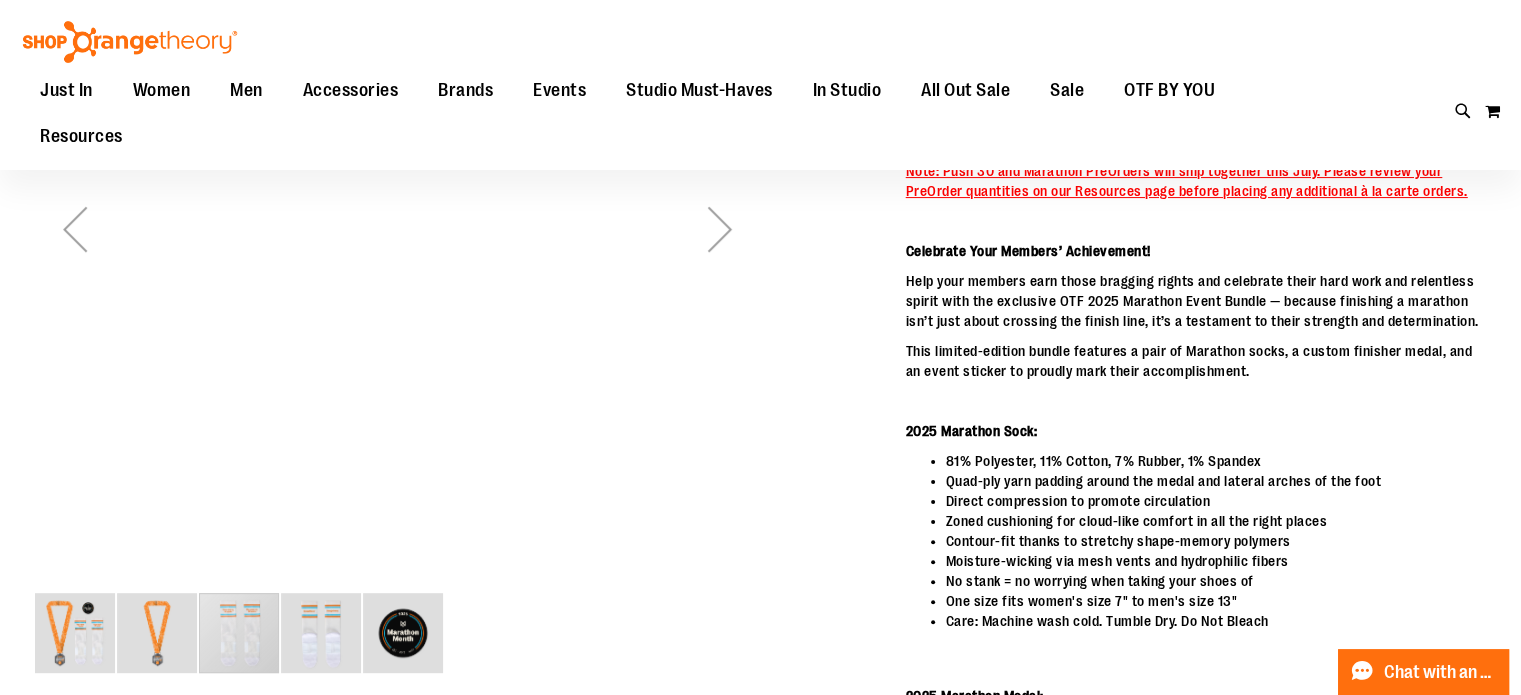 scroll, scrollTop: 200, scrollLeft: 0, axis: vertical 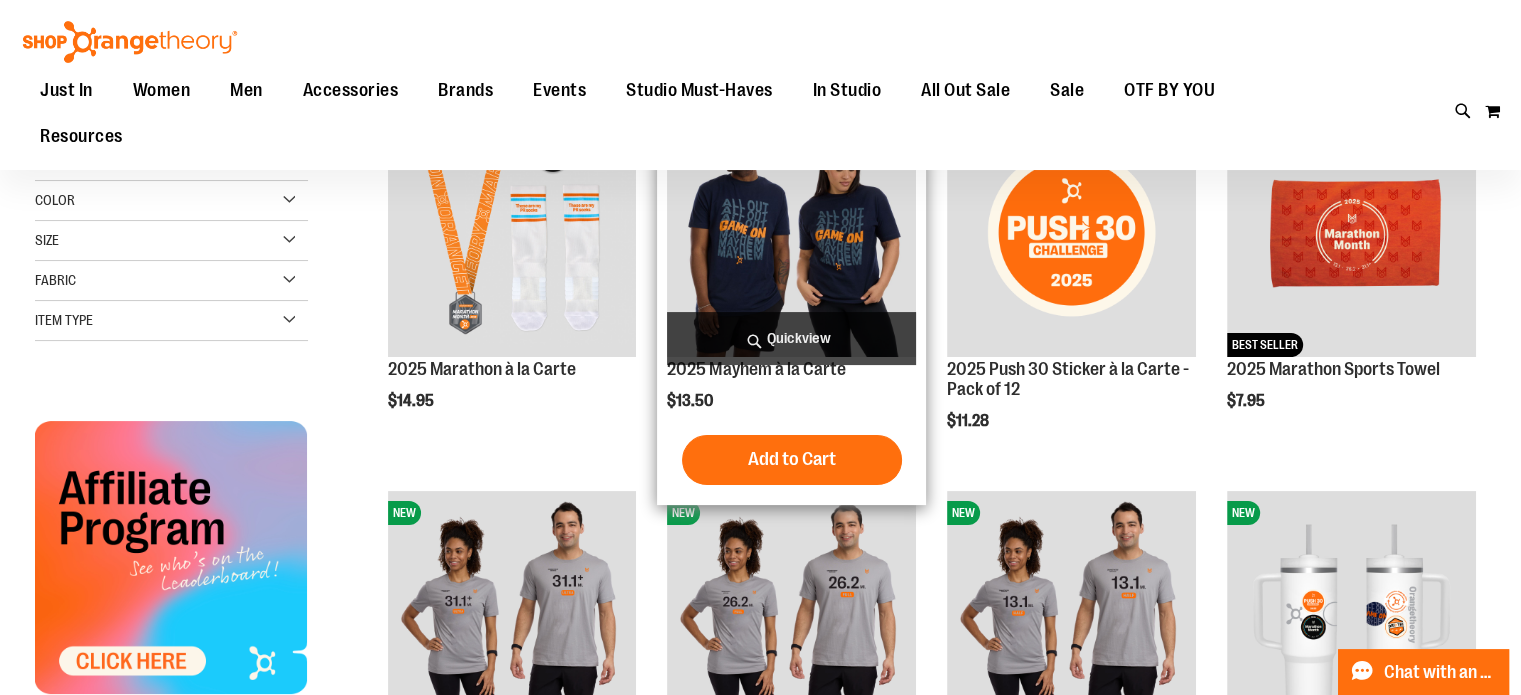 type on "**********" 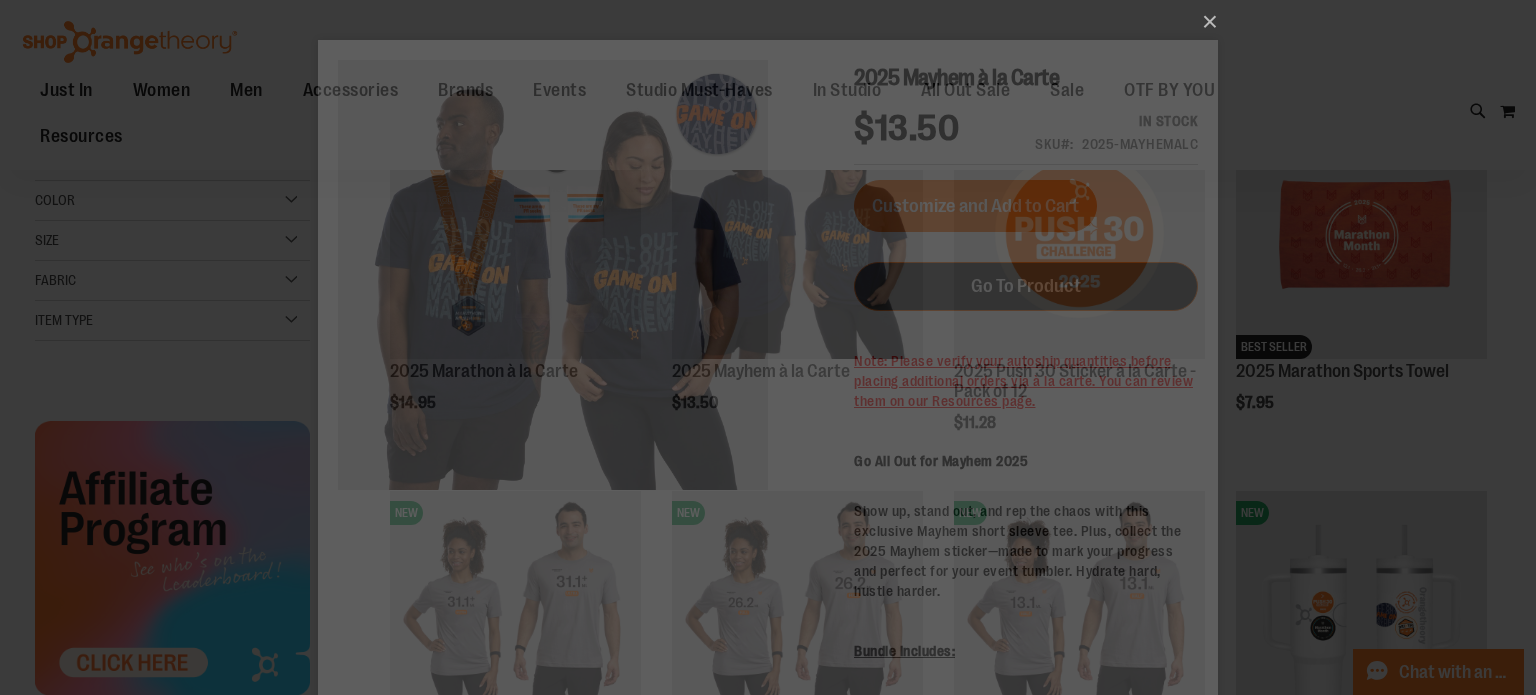 scroll, scrollTop: 0, scrollLeft: 0, axis: both 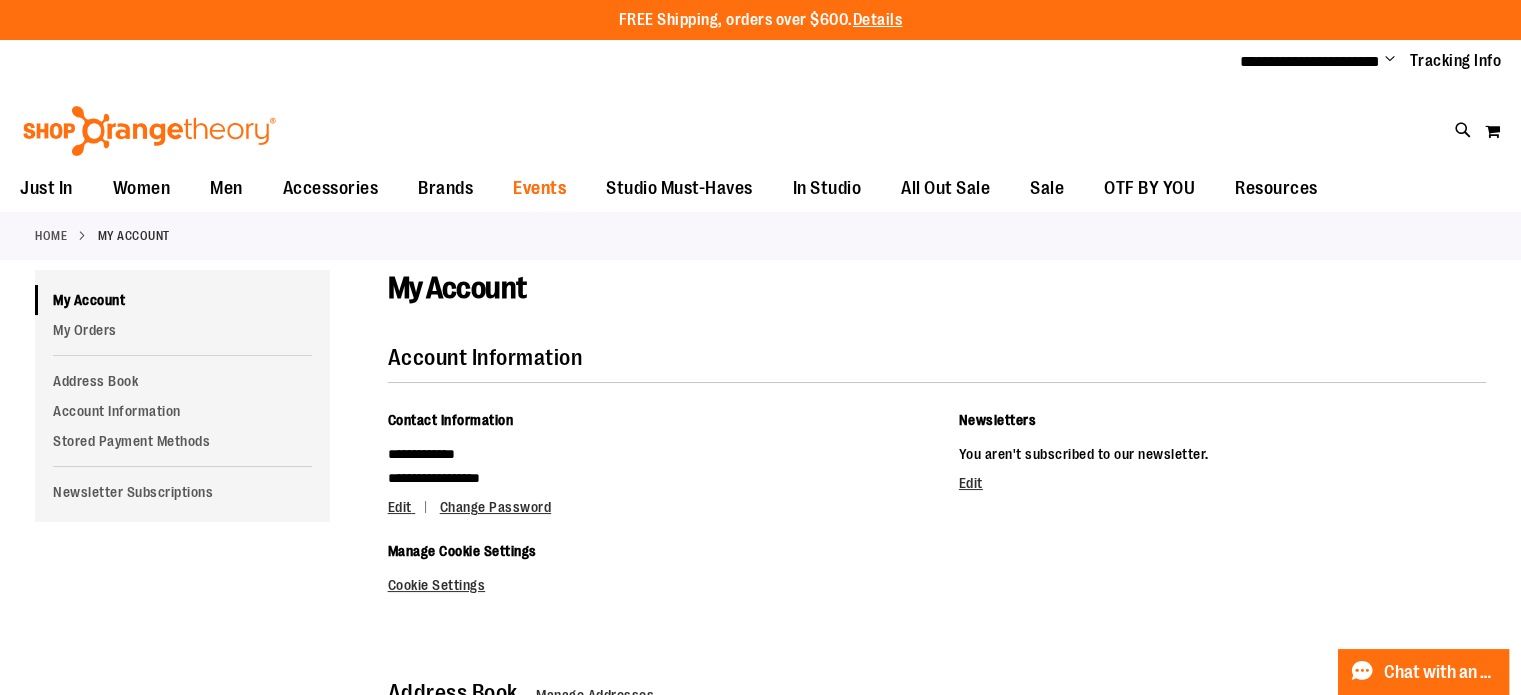 type on "**********" 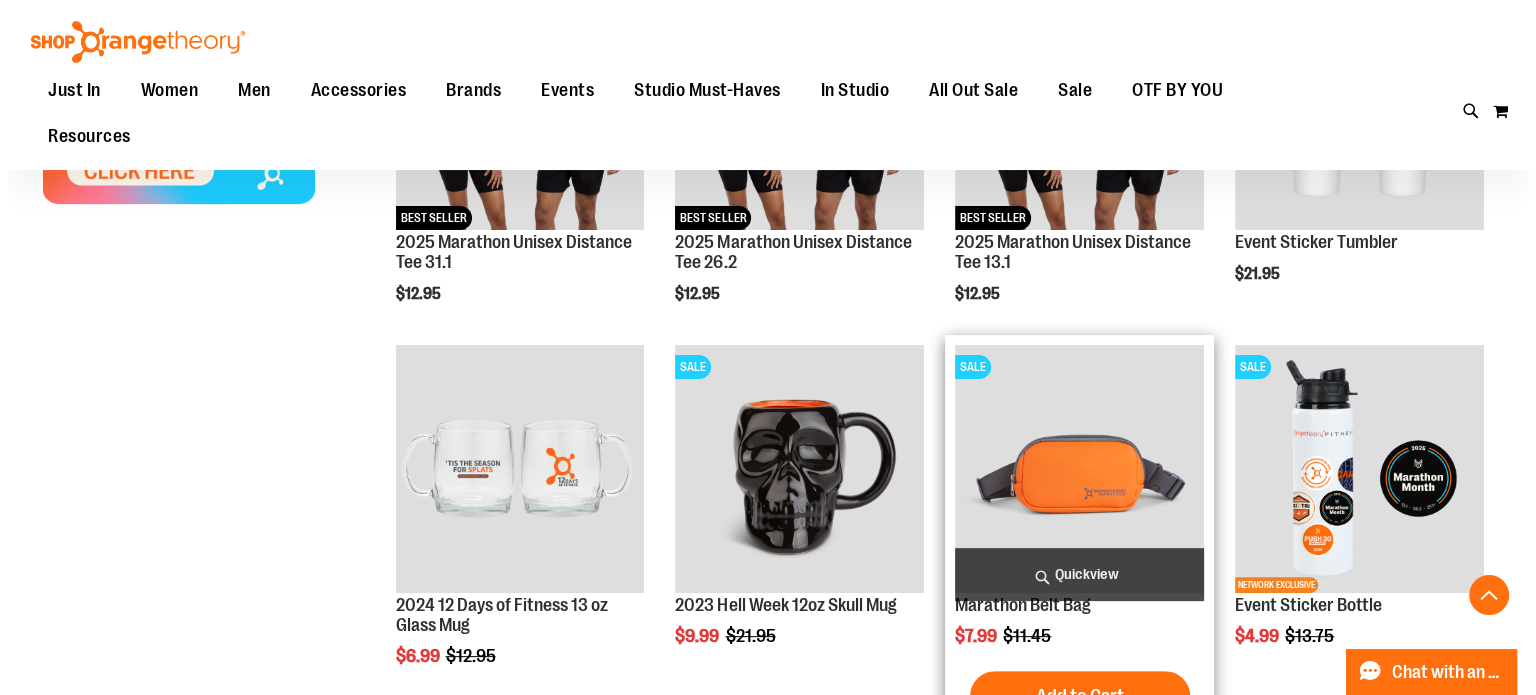 scroll, scrollTop: 600, scrollLeft: 0, axis: vertical 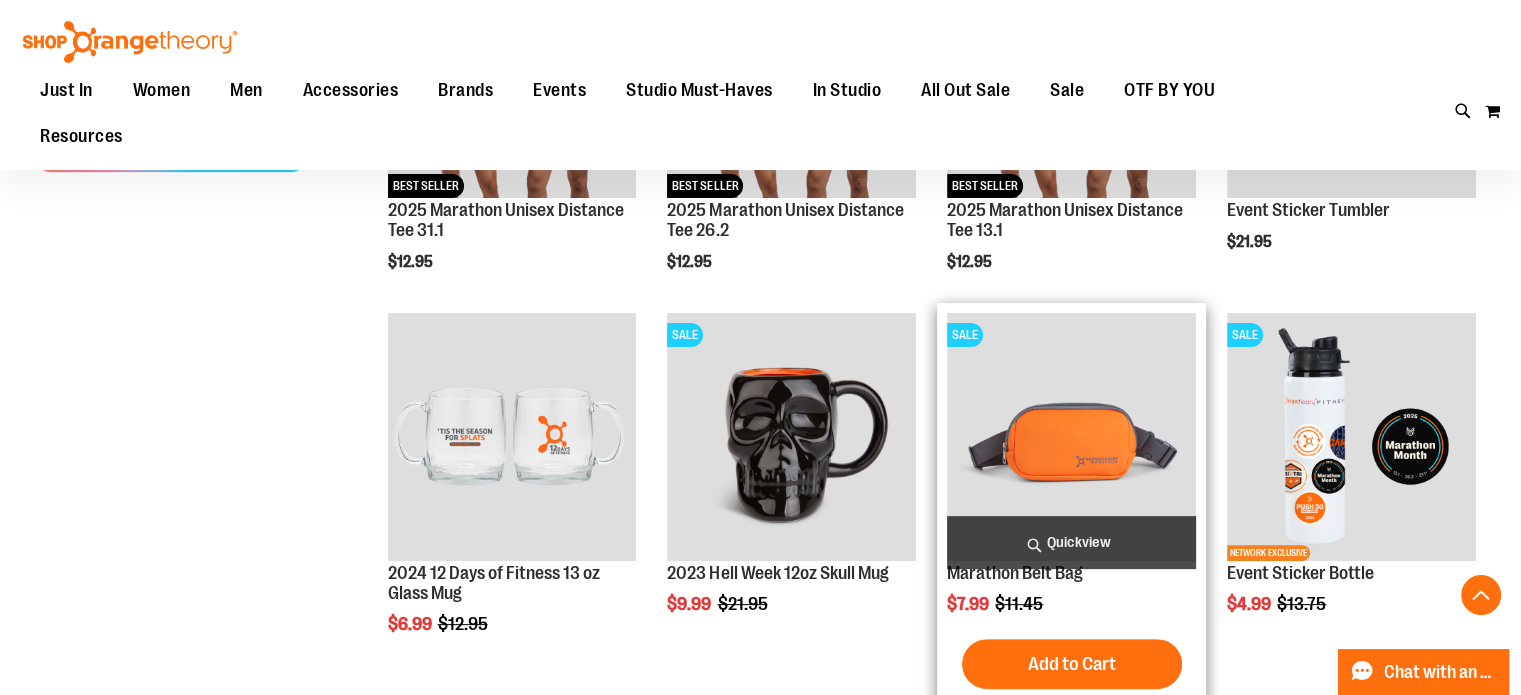 type on "**********" 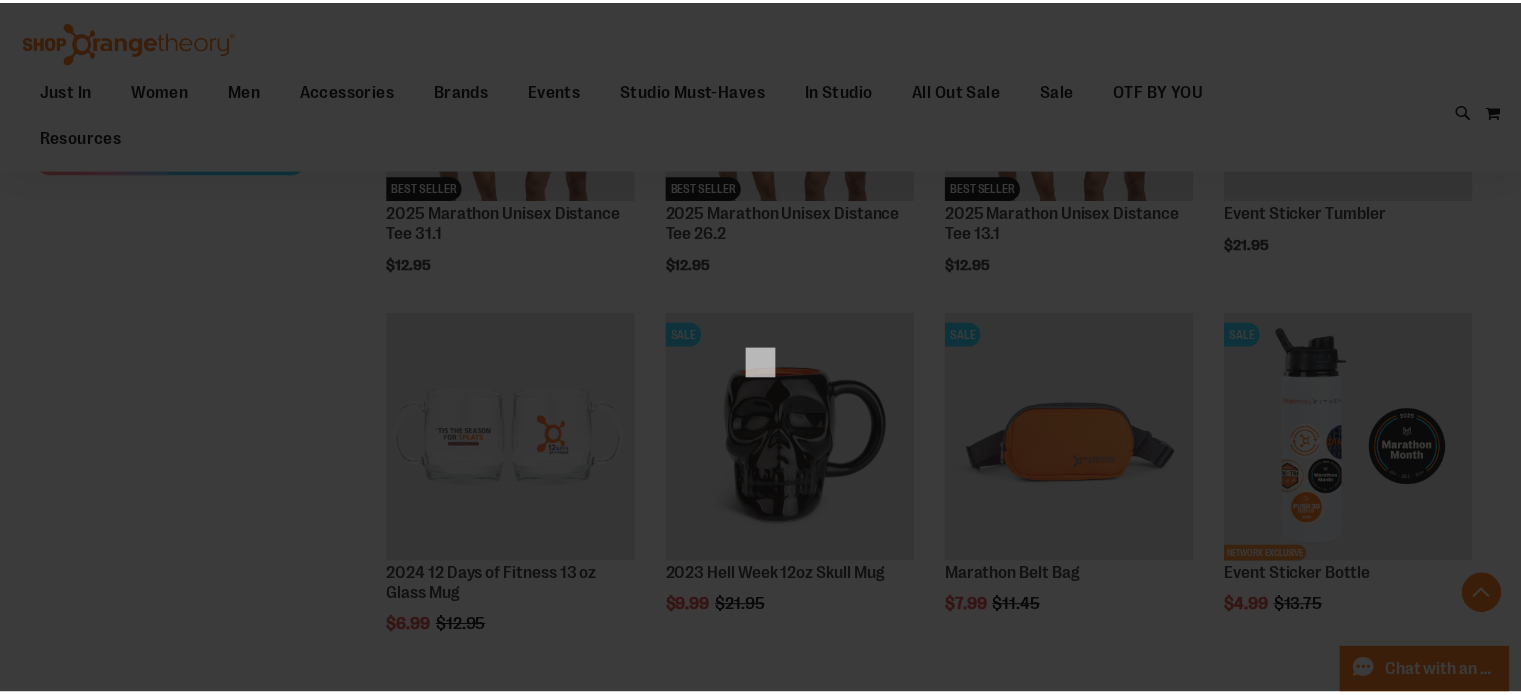 scroll, scrollTop: 0, scrollLeft: 0, axis: both 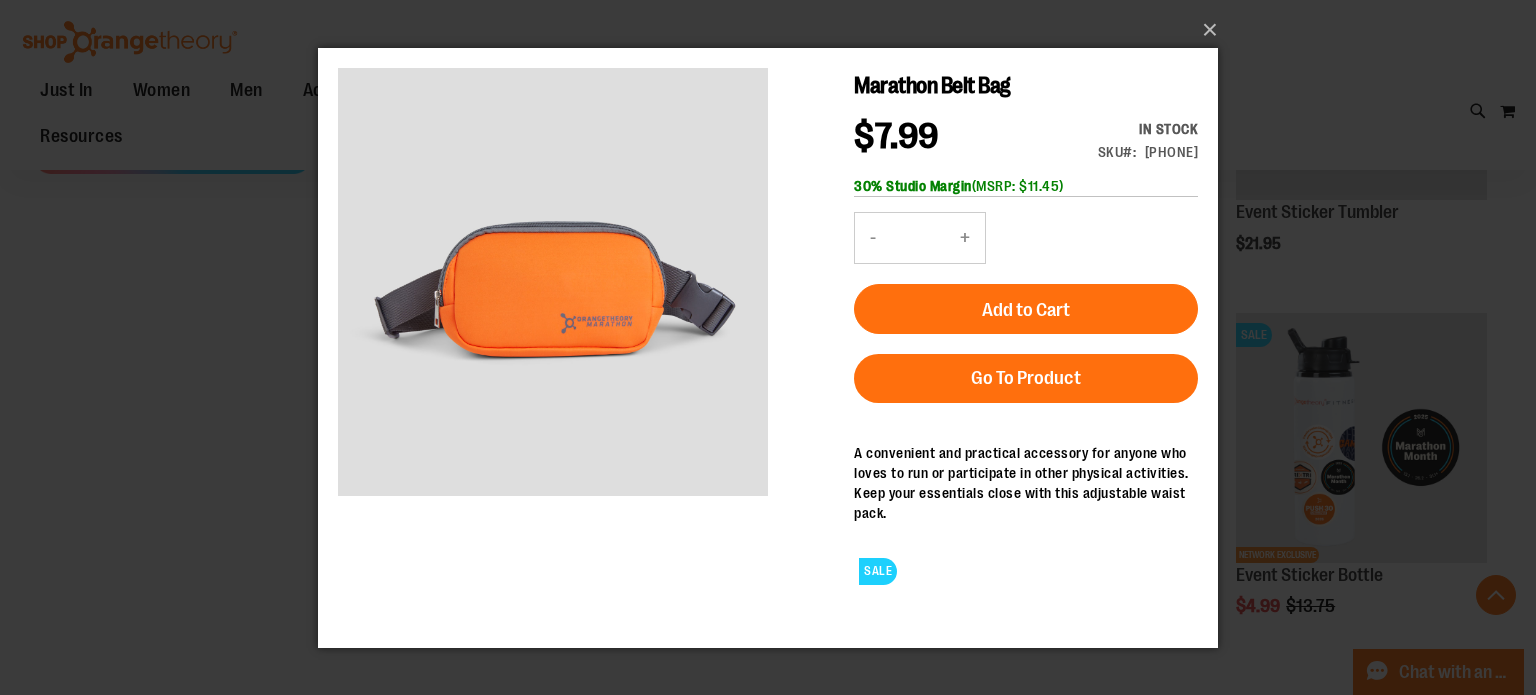 drag, startPoint x: 1179, startPoint y: 146, endPoint x: 1132, endPoint y: 145, distance: 47.010635 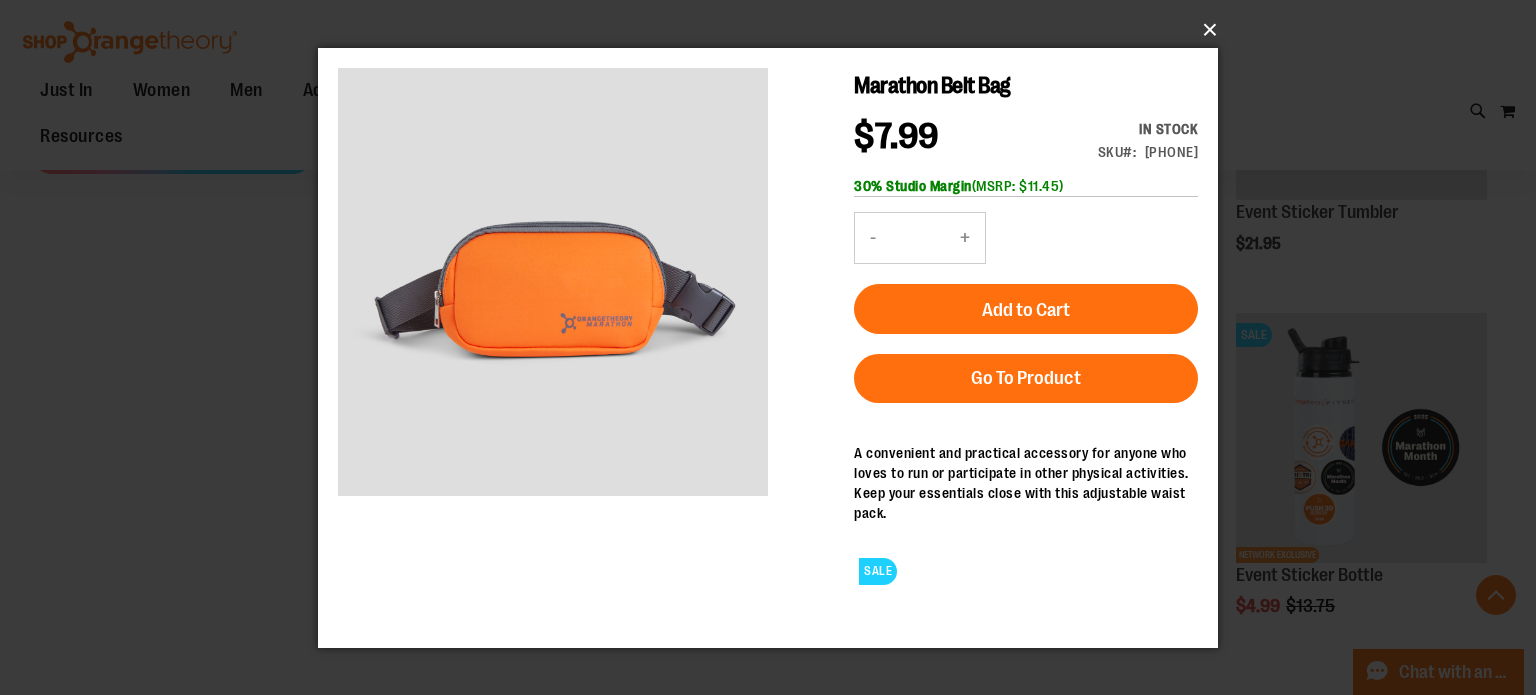 click on "×" at bounding box center (774, 30) 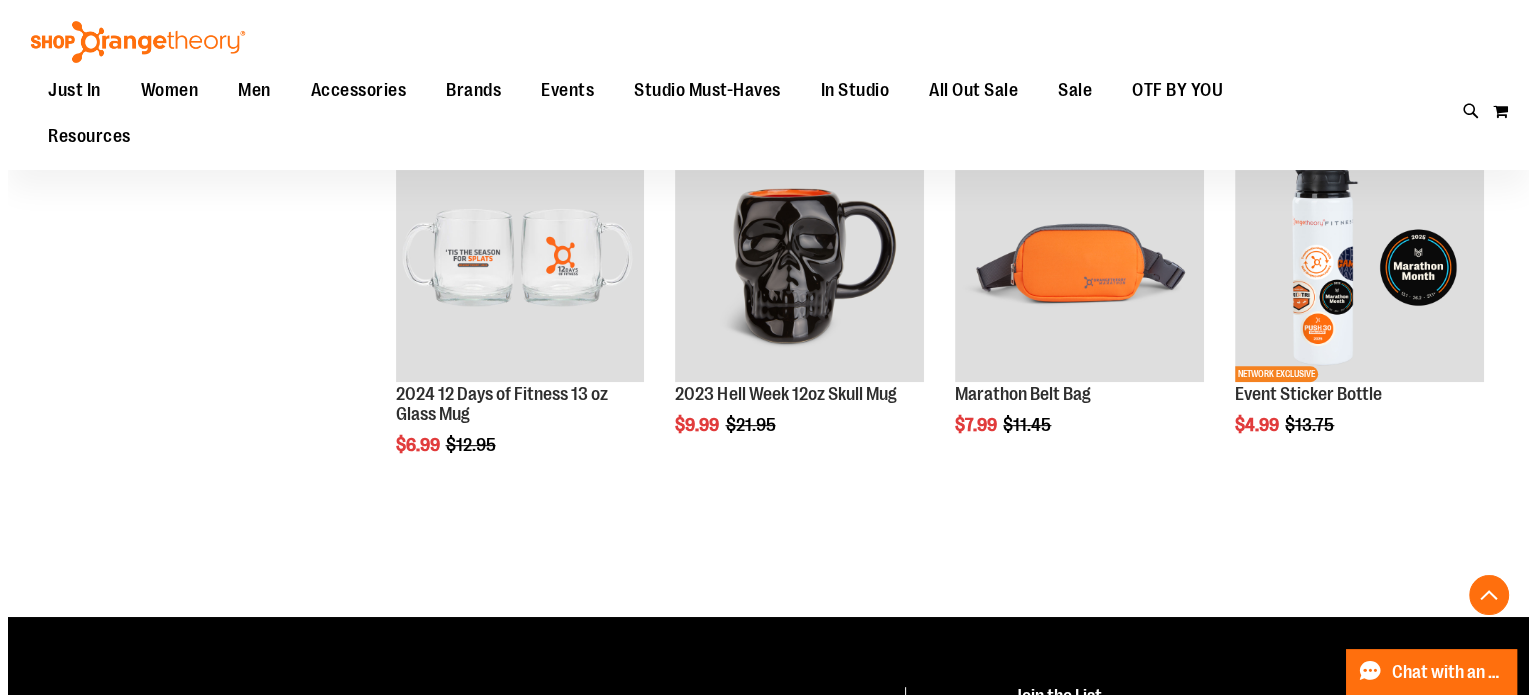 scroll, scrollTop: 698, scrollLeft: 0, axis: vertical 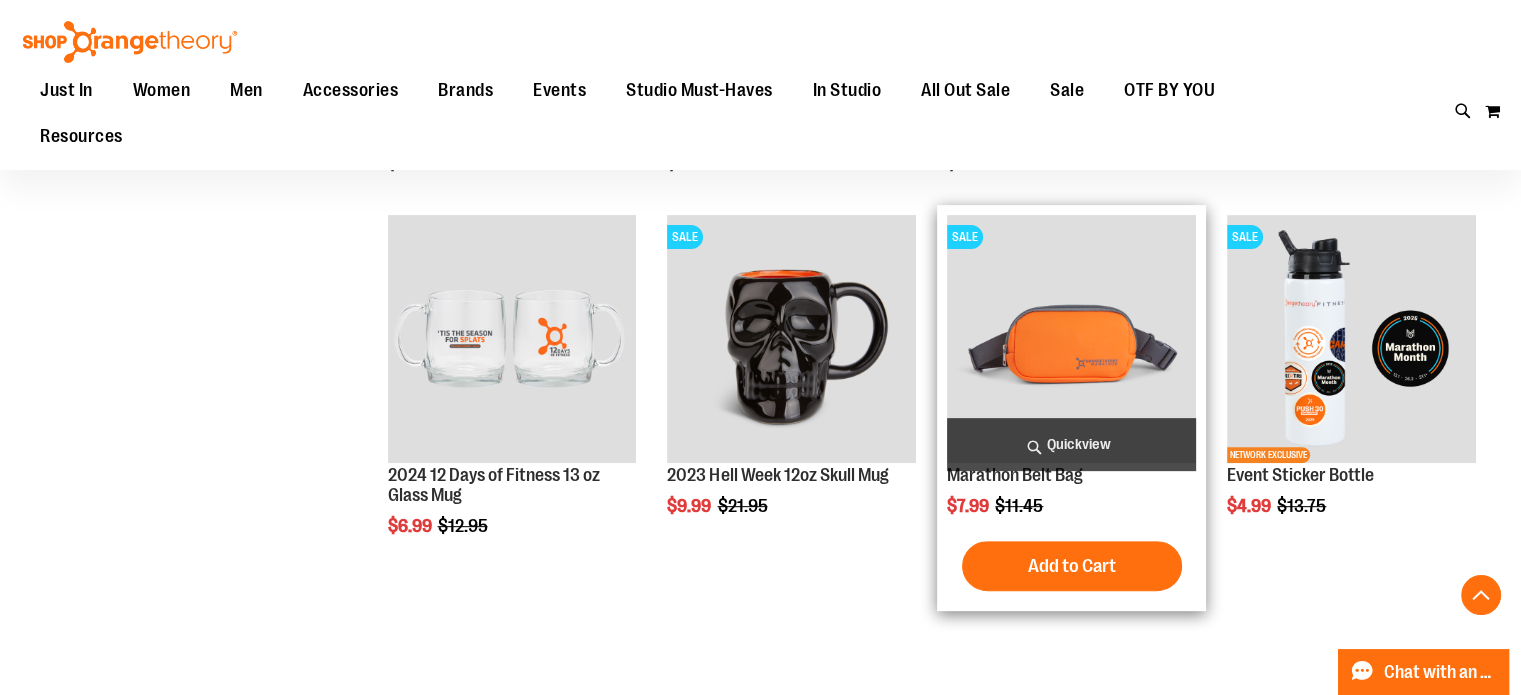 click on "Quickview" at bounding box center [1071, 444] 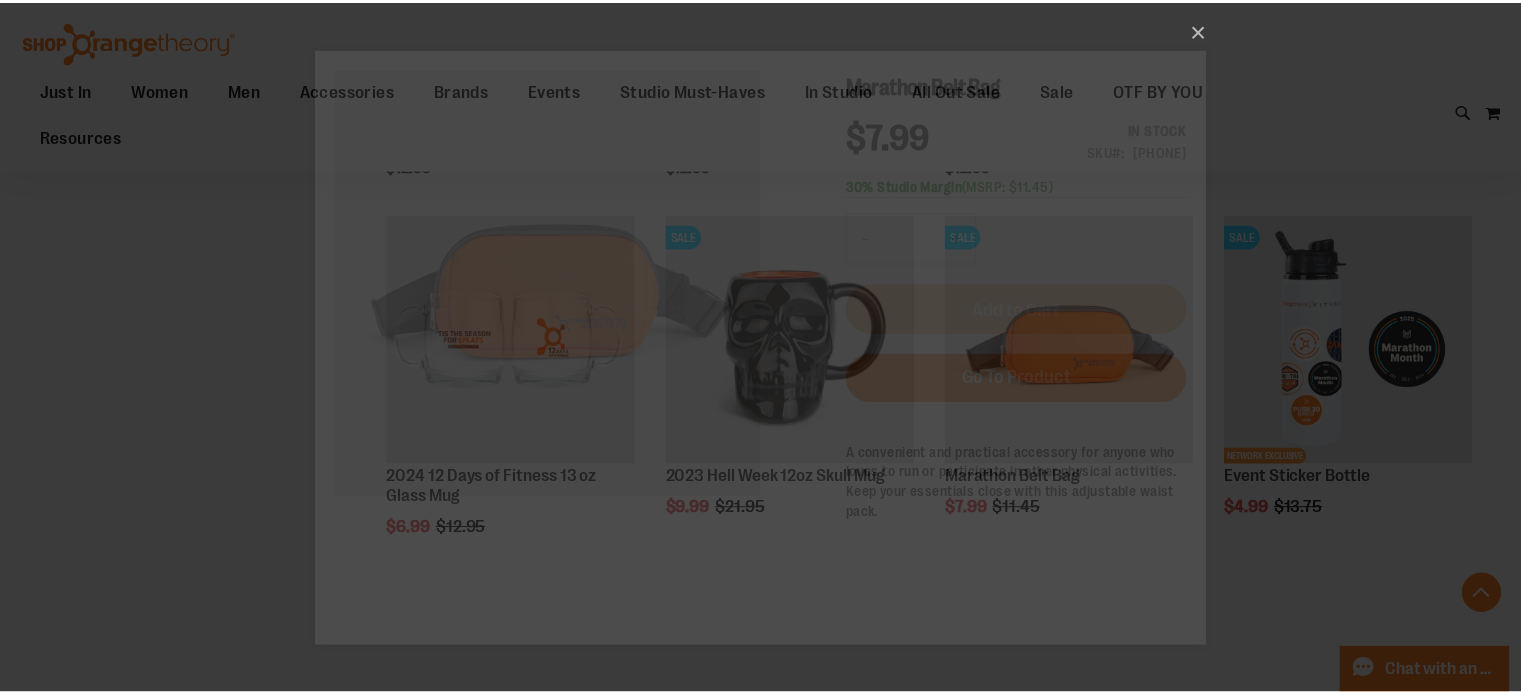 scroll, scrollTop: 0, scrollLeft: 0, axis: both 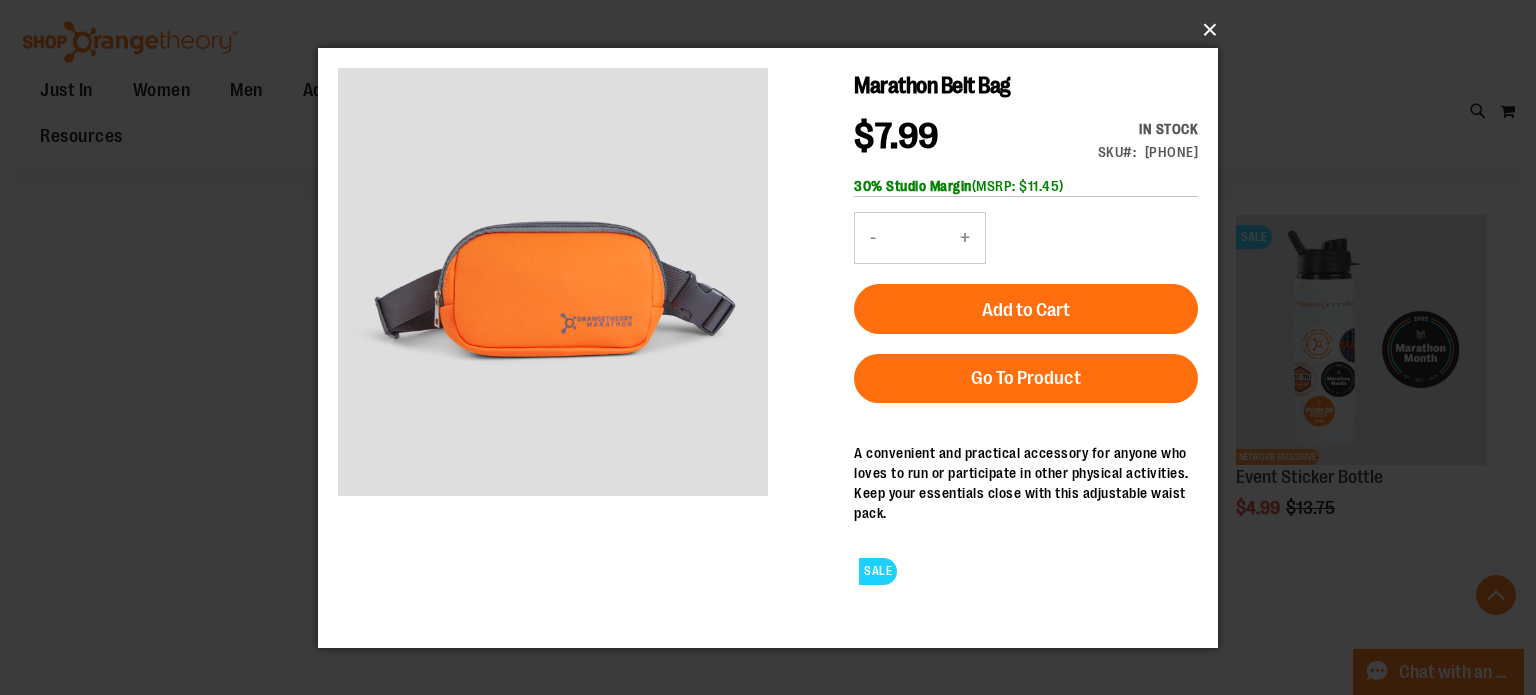 click on "×" at bounding box center [774, 30] 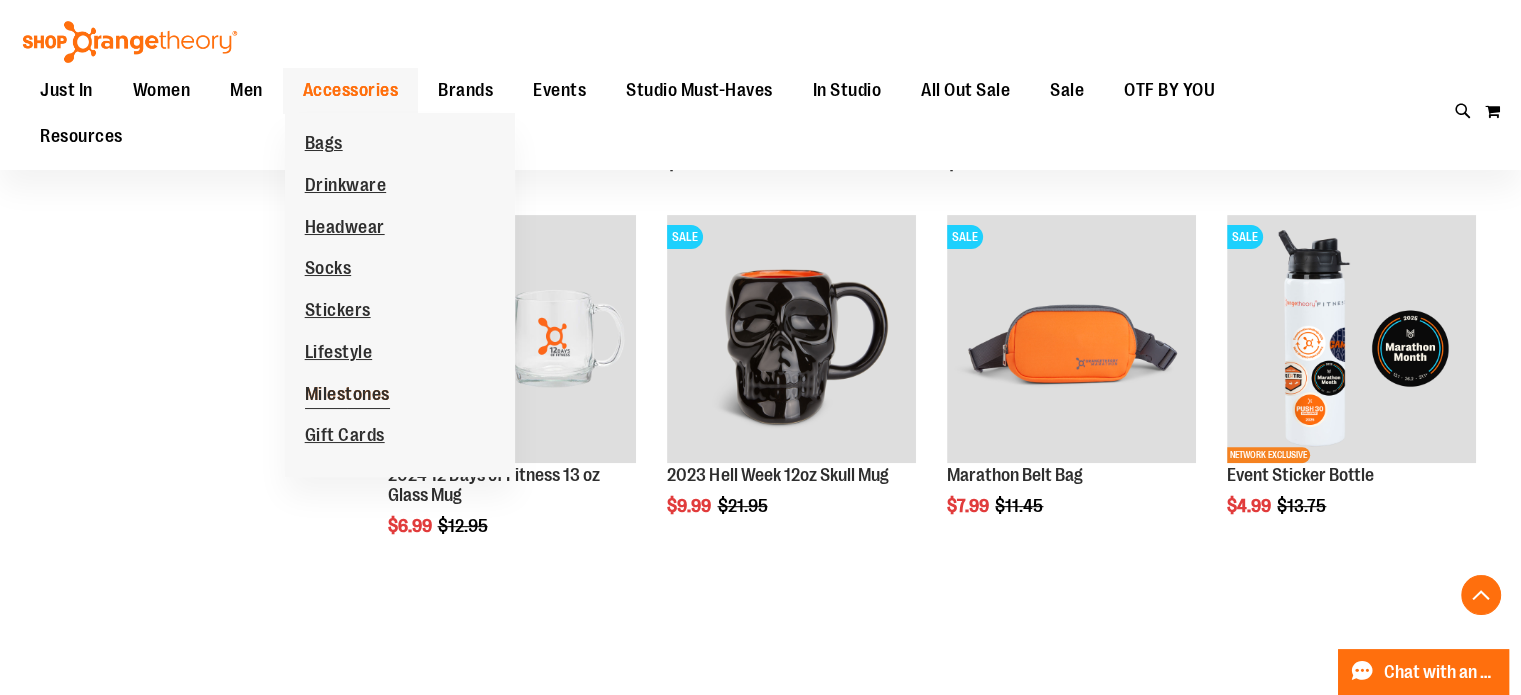 click on "Milestones" at bounding box center [347, 396] 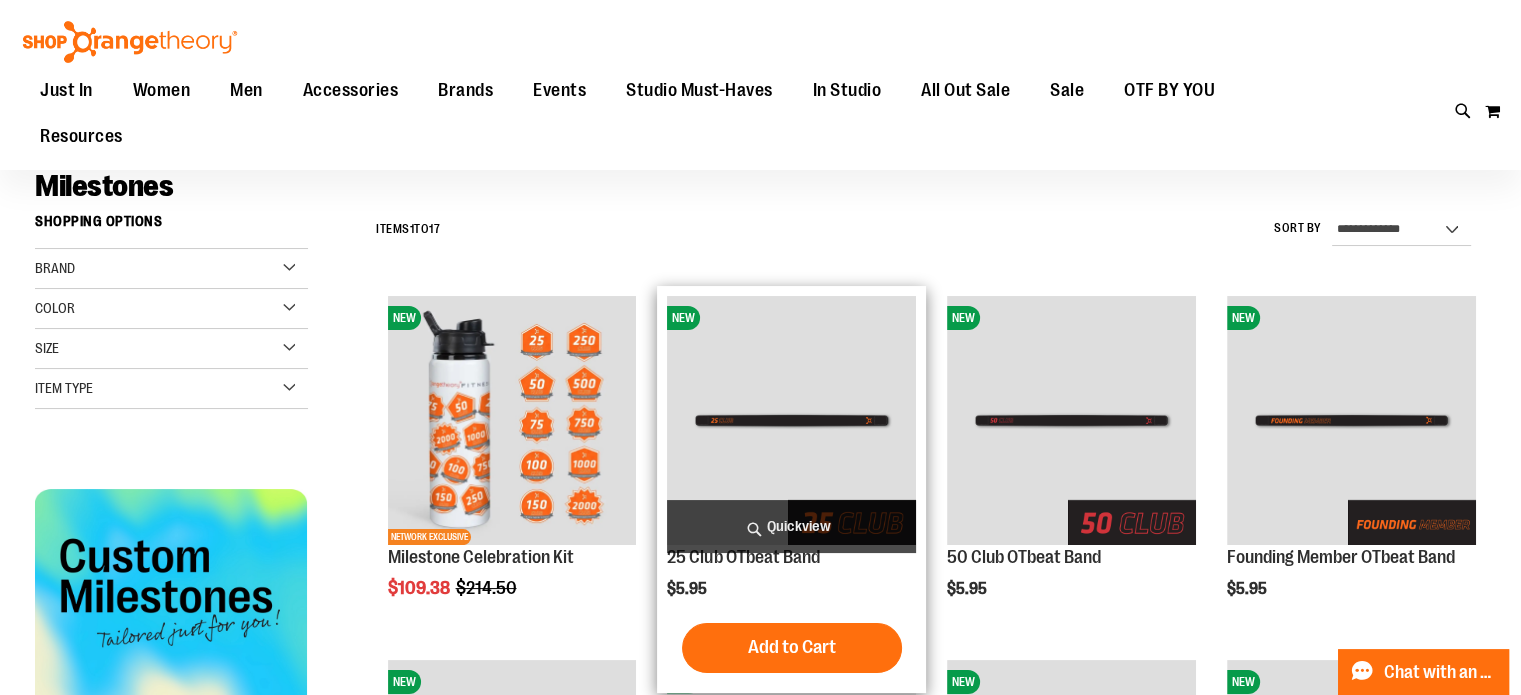 scroll, scrollTop: 200, scrollLeft: 0, axis: vertical 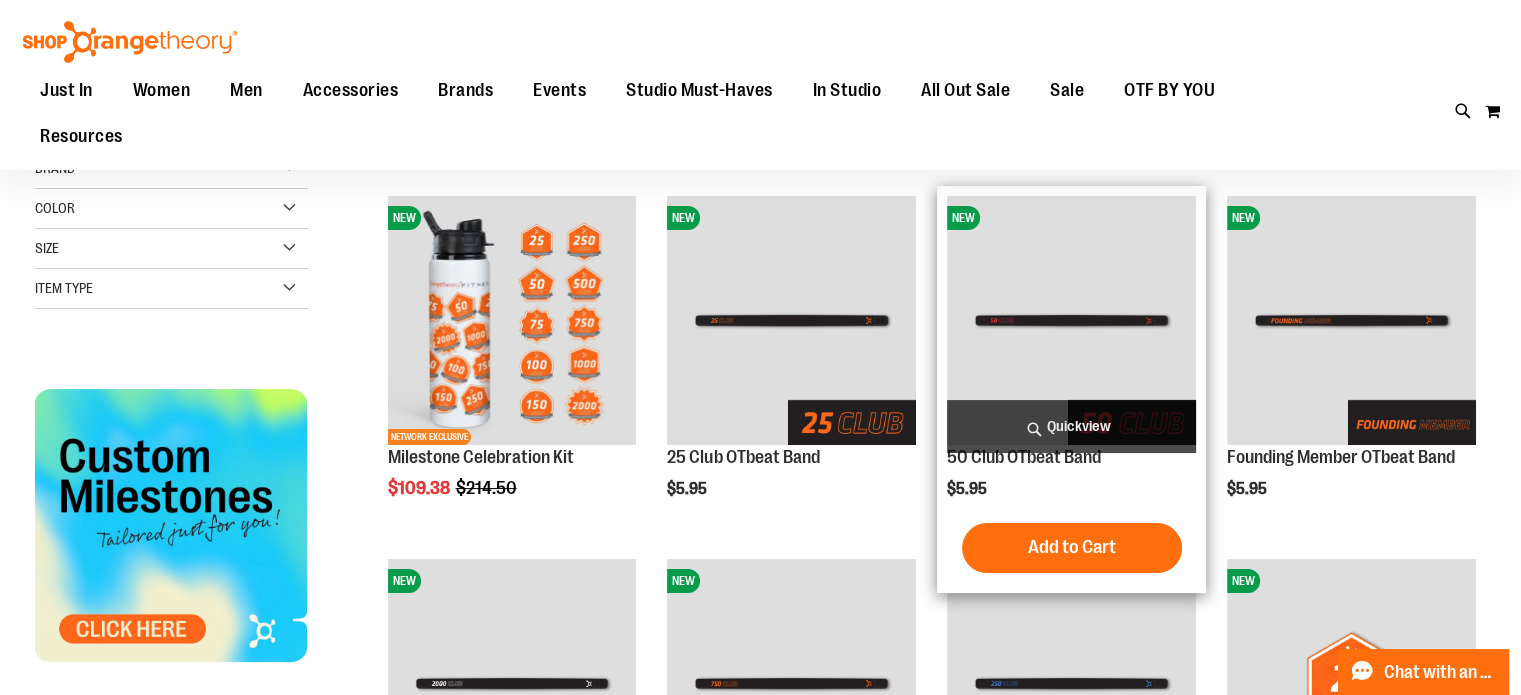type on "**********" 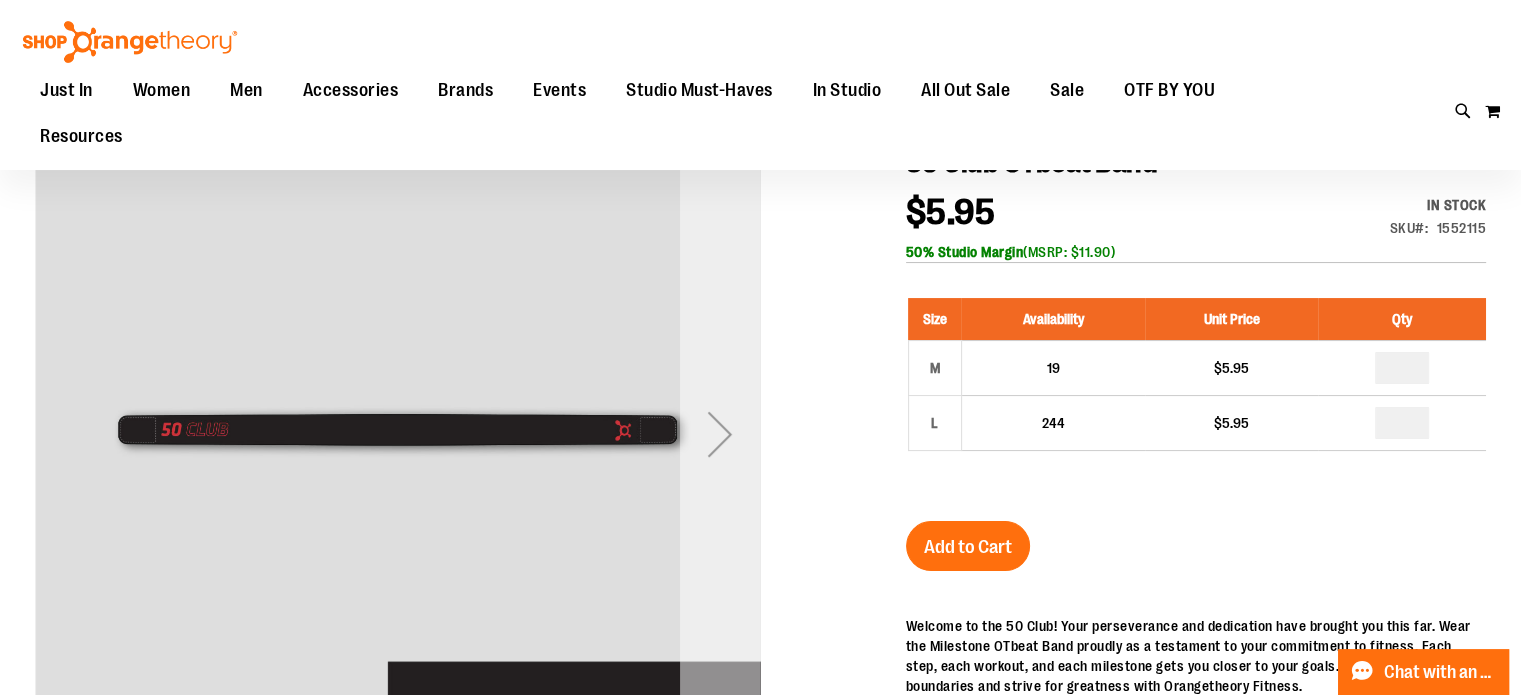 scroll, scrollTop: 200, scrollLeft: 0, axis: vertical 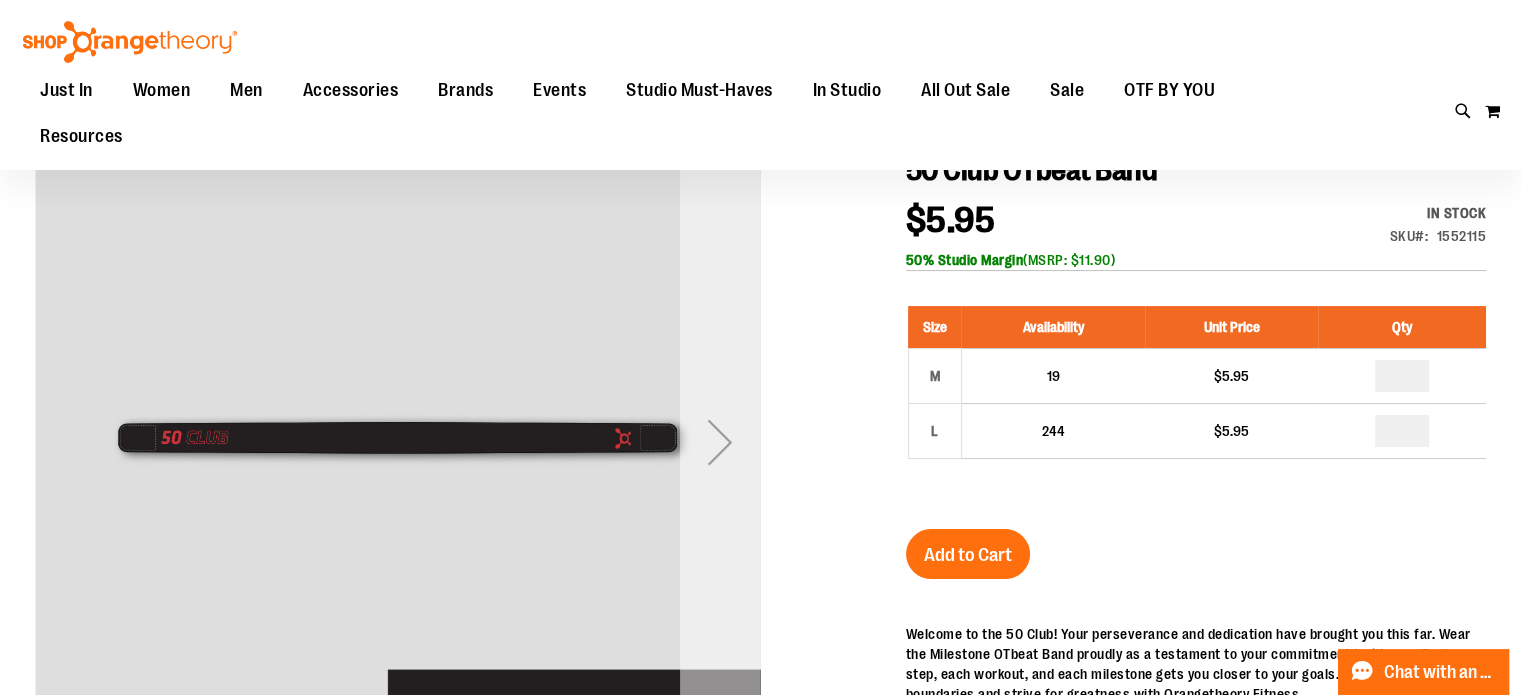 type on "**********" 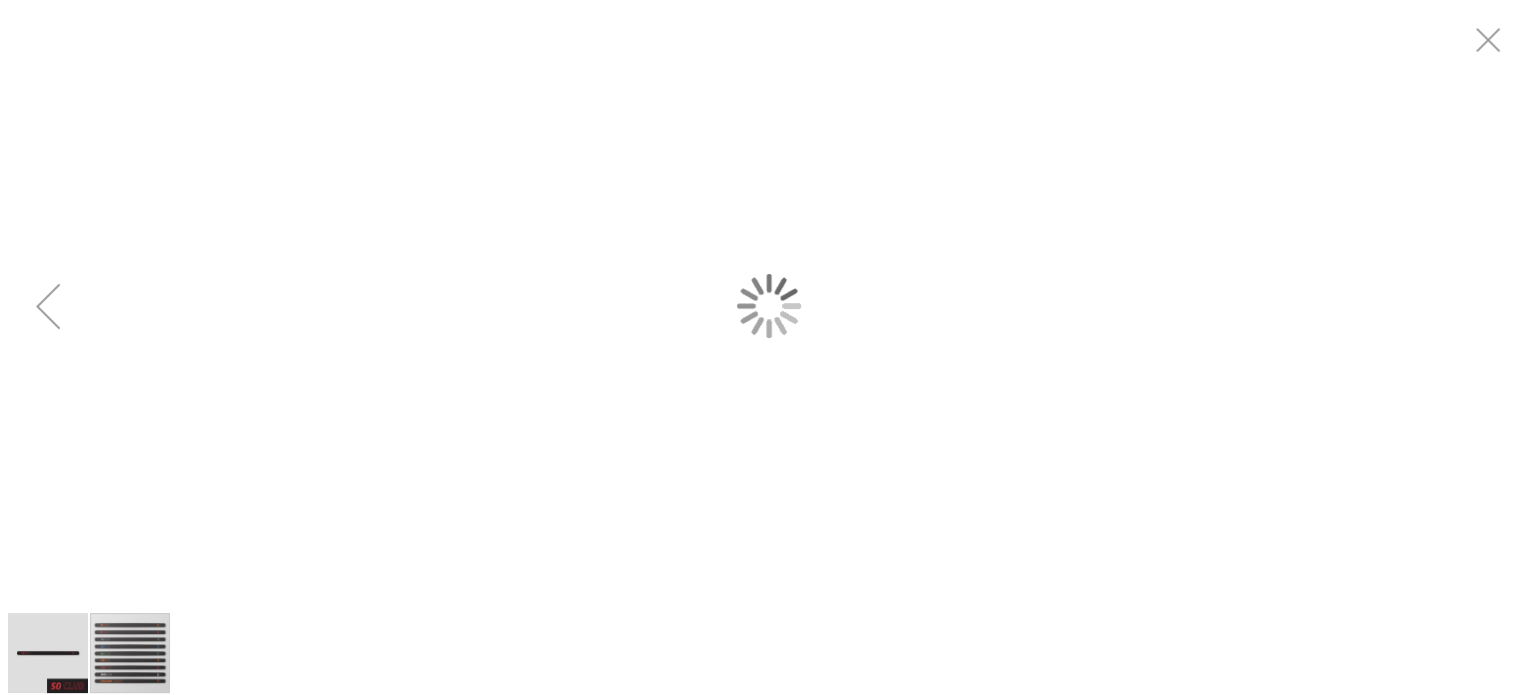 scroll, scrollTop: 0, scrollLeft: 0, axis: both 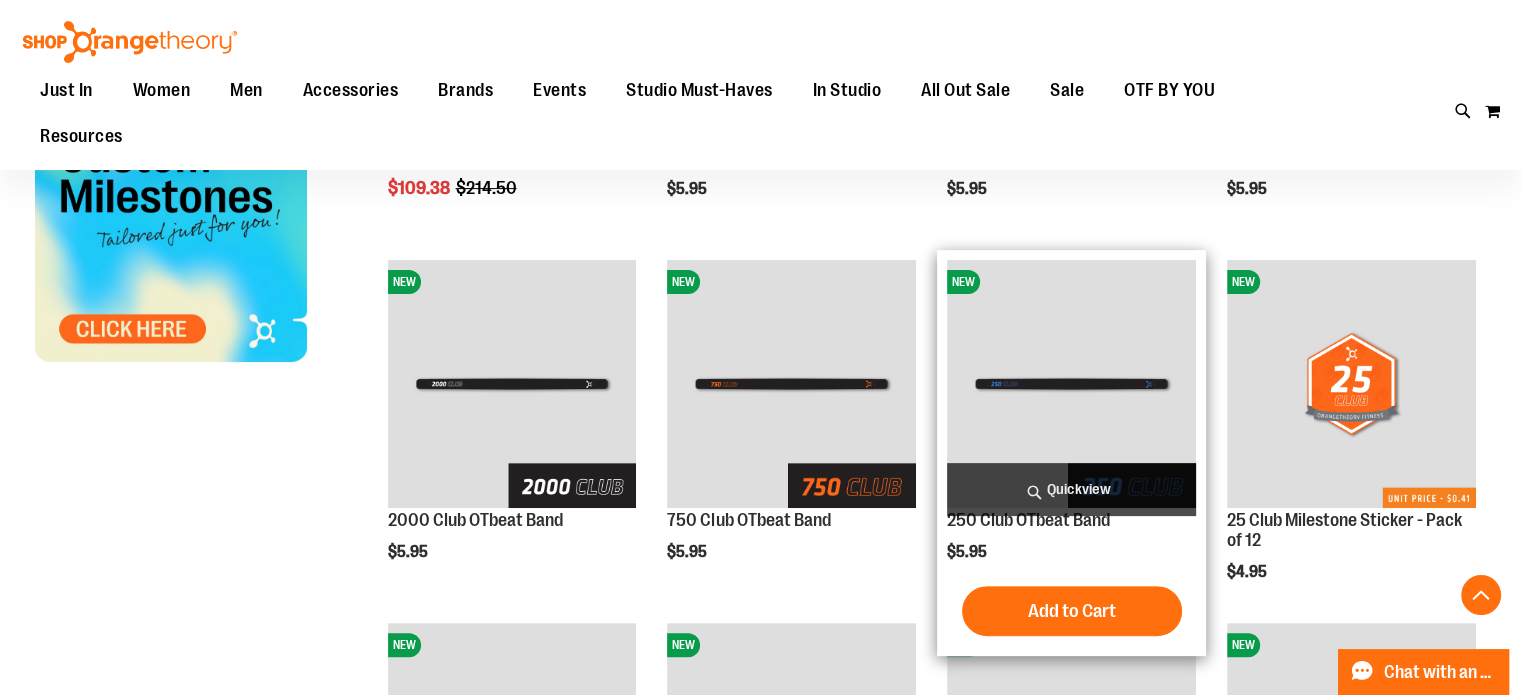 type on "**********" 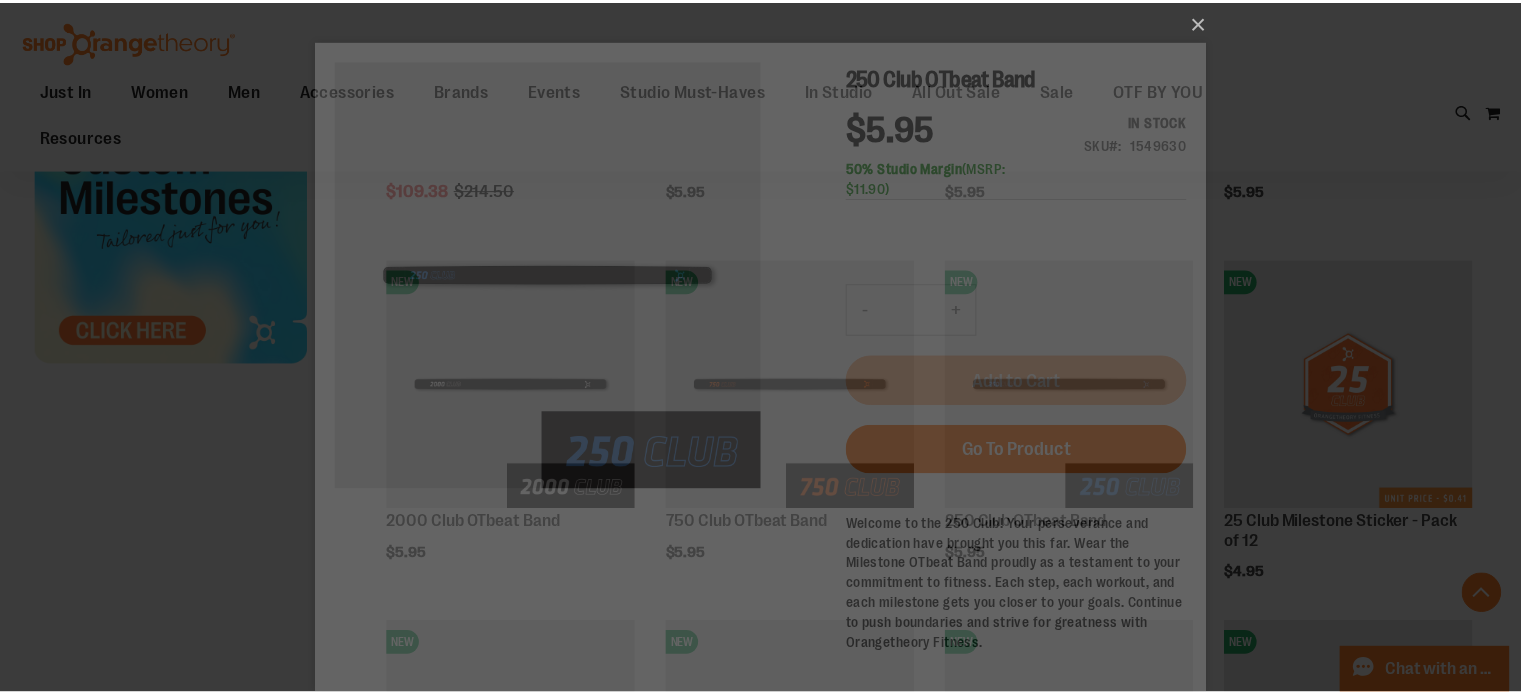 scroll, scrollTop: 0, scrollLeft: 0, axis: both 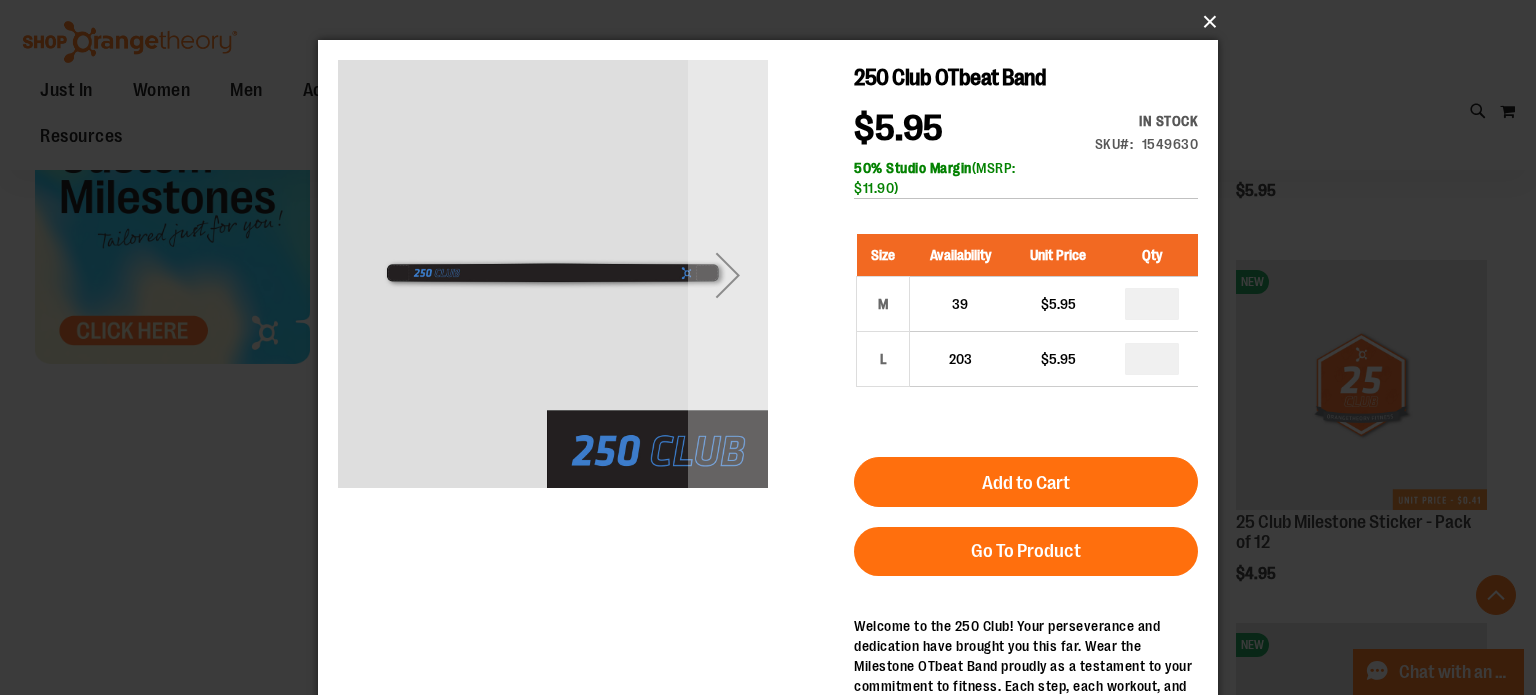 click on "×" at bounding box center (774, 22) 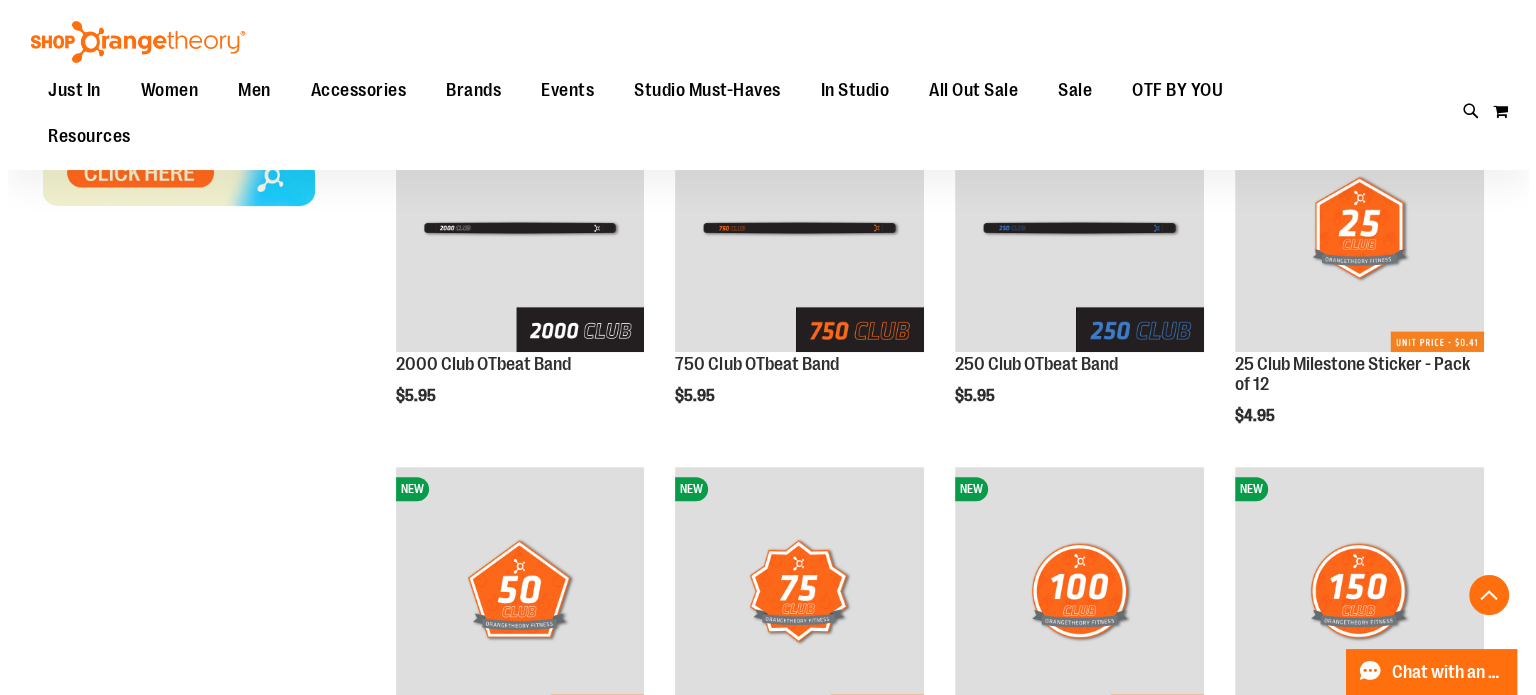 scroll, scrollTop: 700, scrollLeft: 0, axis: vertical 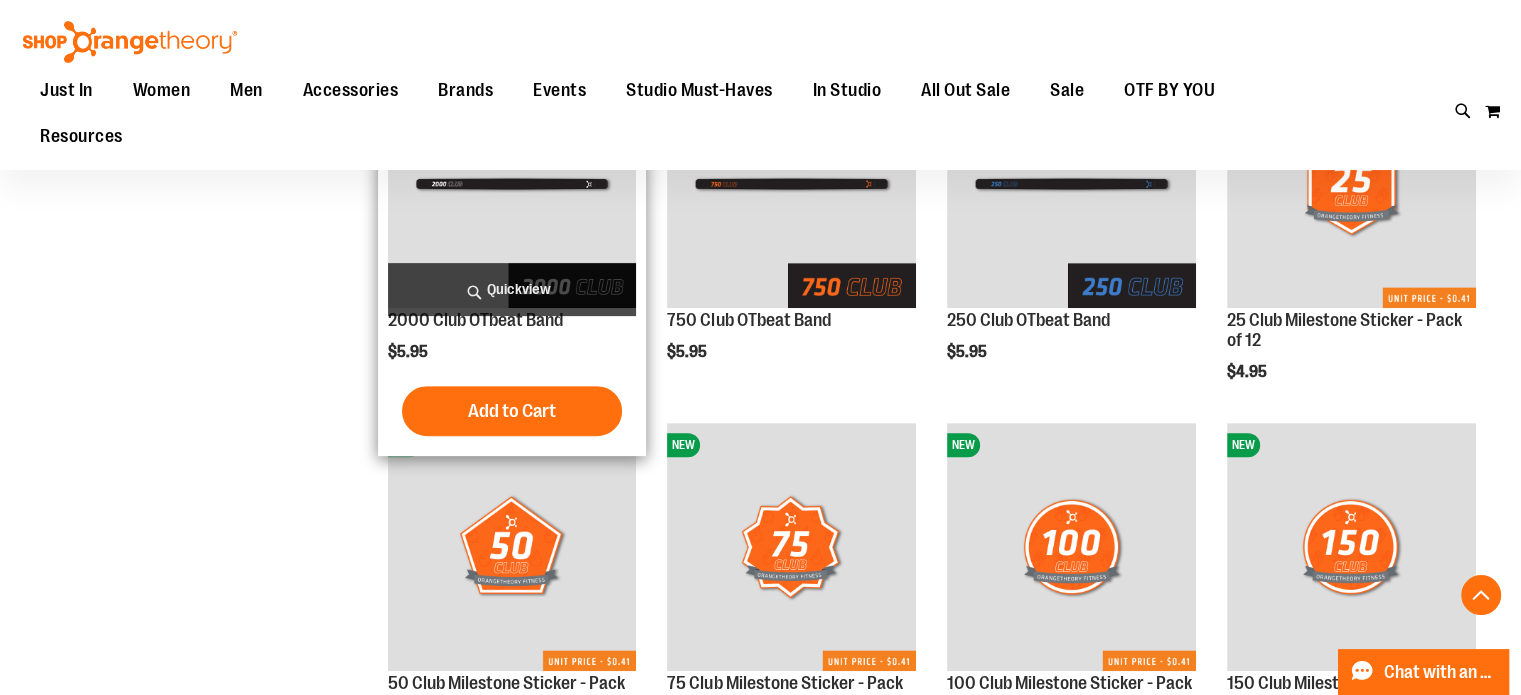 click on "Quickview" at bounding box center [512, 289] 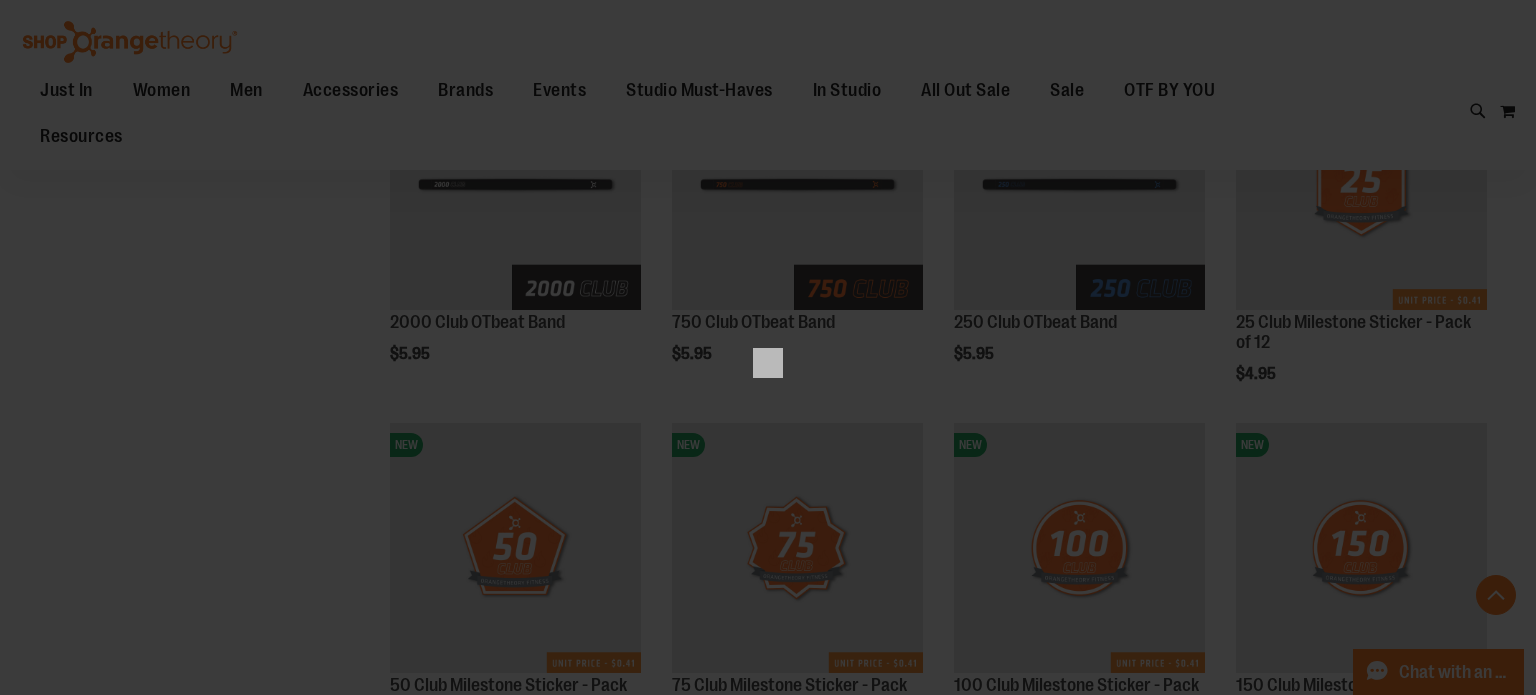 scroll, scrollTop: 0, scrollLeft: 0, axis: both 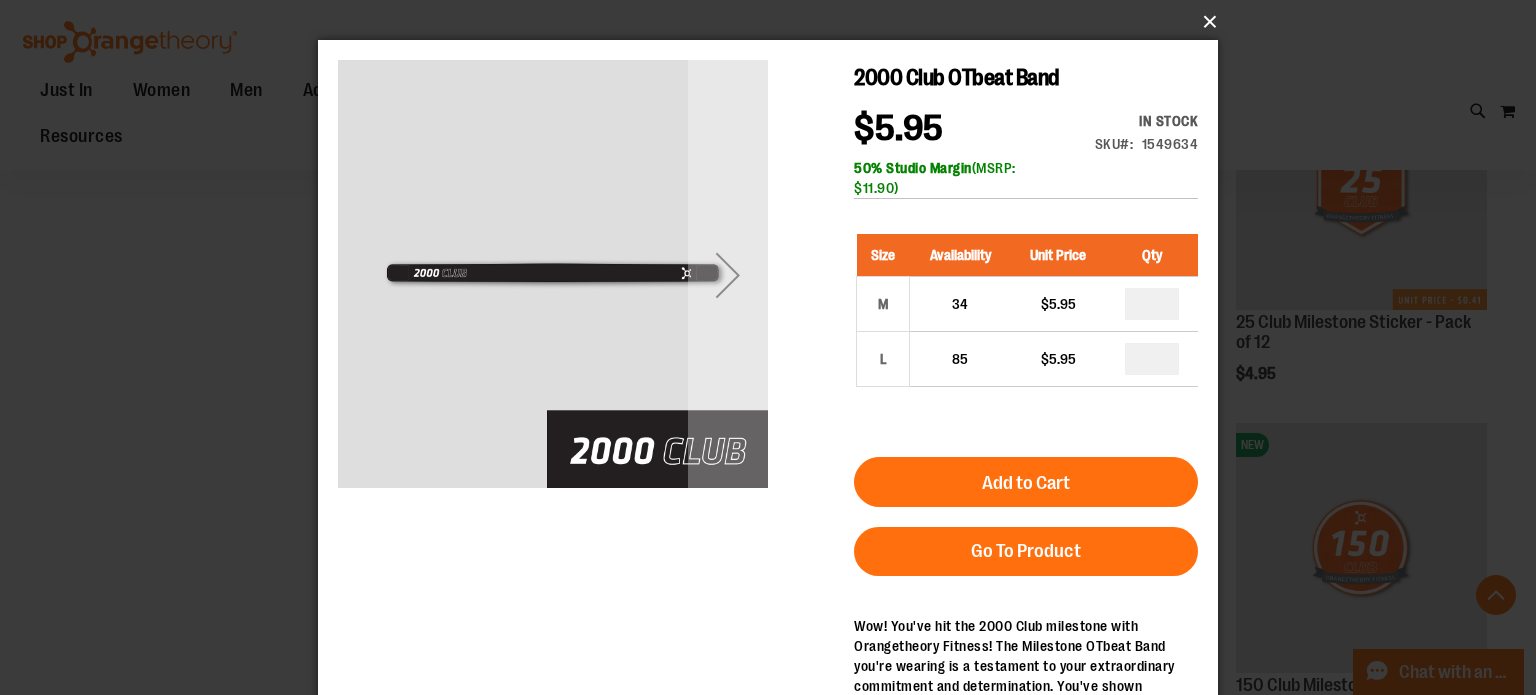 click on "×" at bounding box center [774, 22] 